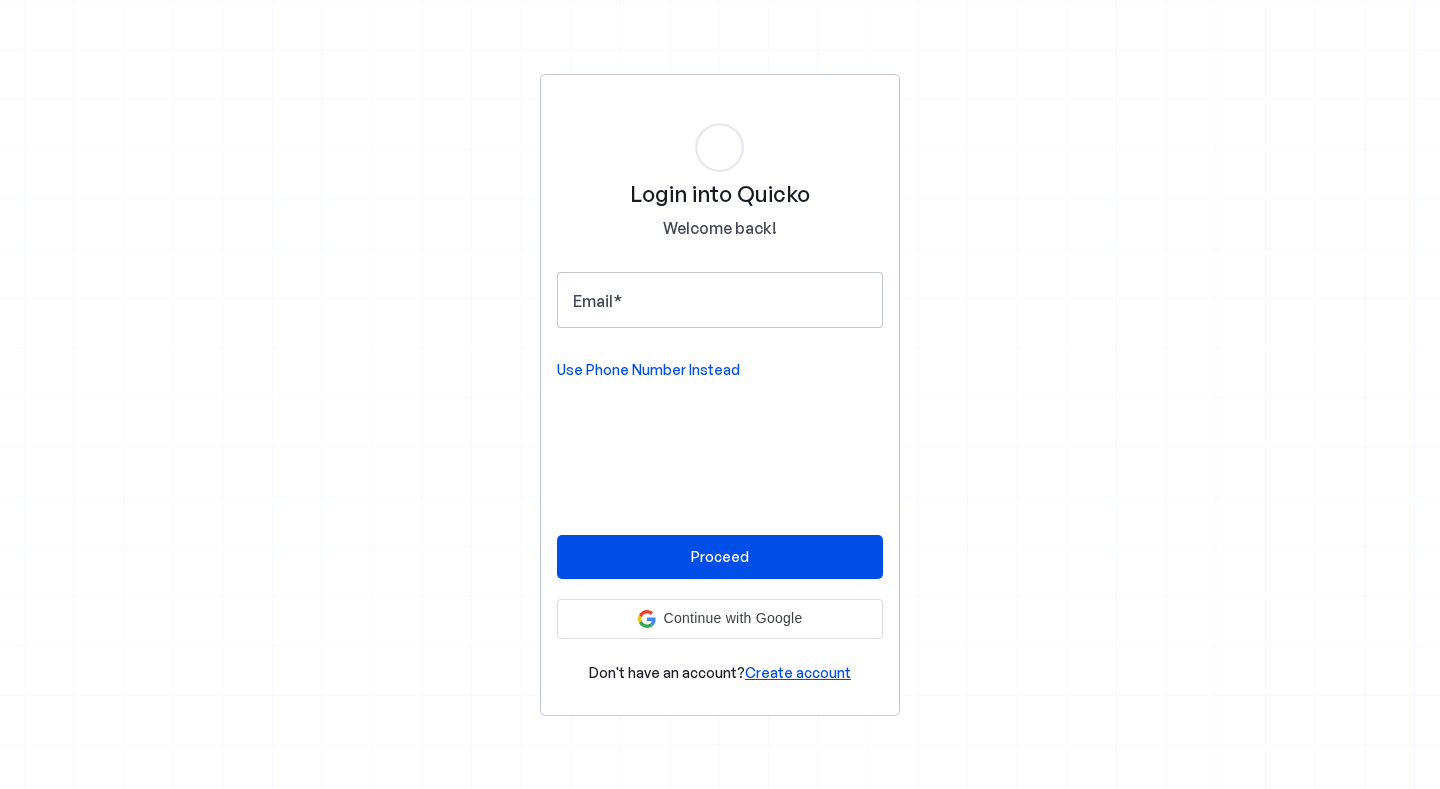 scroll, scrollTop: 0, scrollLeft: 0, axis: both 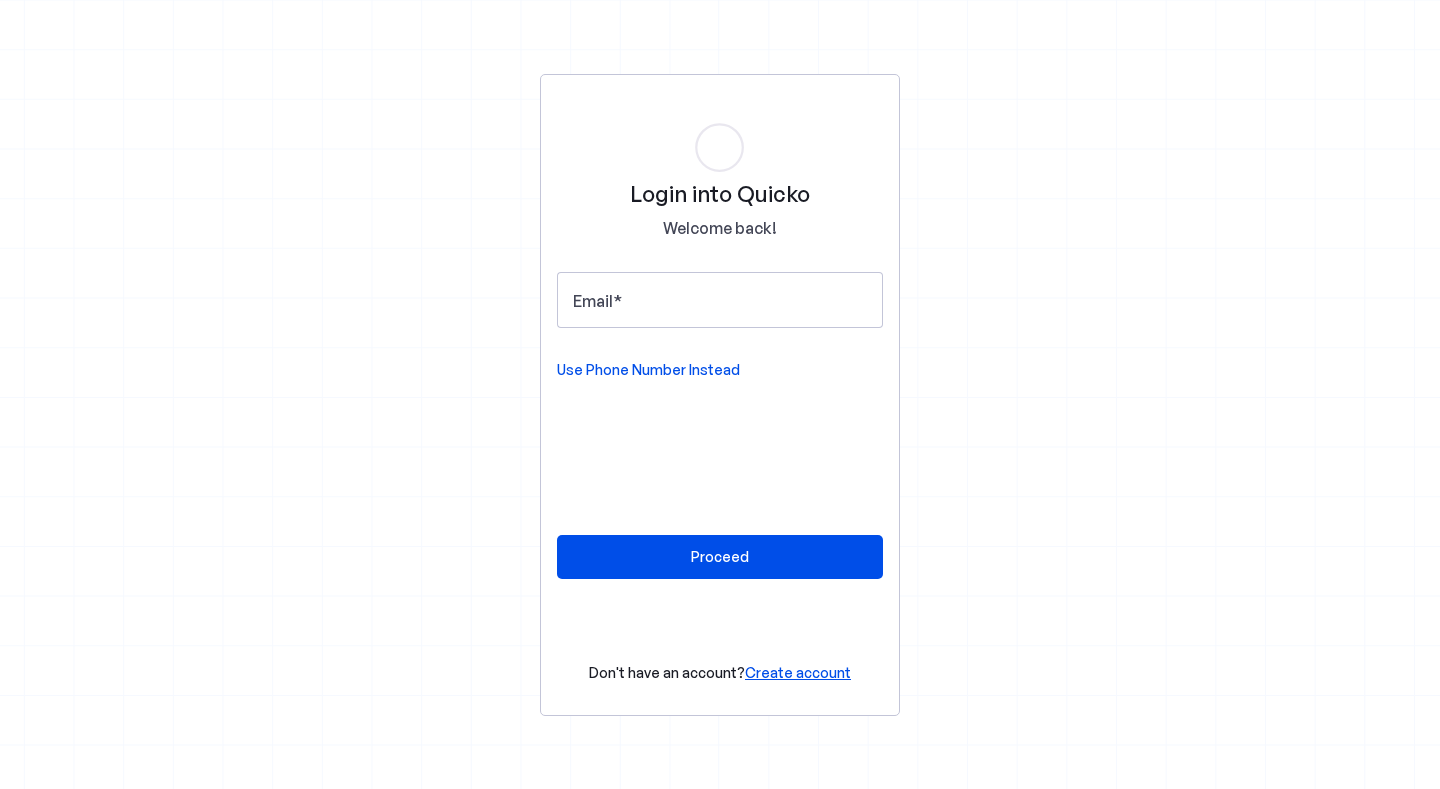 click on "Use Phone Number Instead" at bounding box center (648, 370) 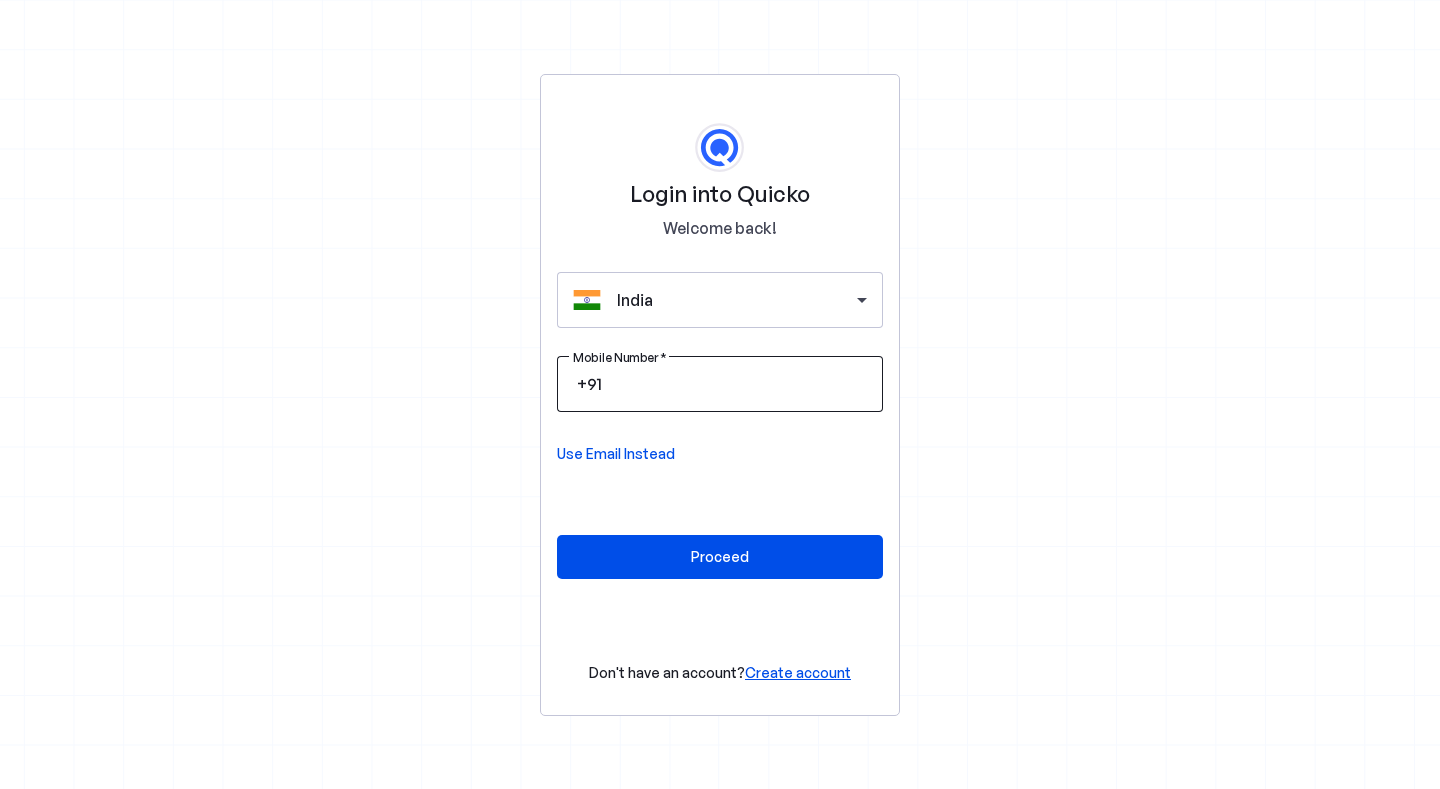 click on "Mobile Number" at bounding box center [736, 384] 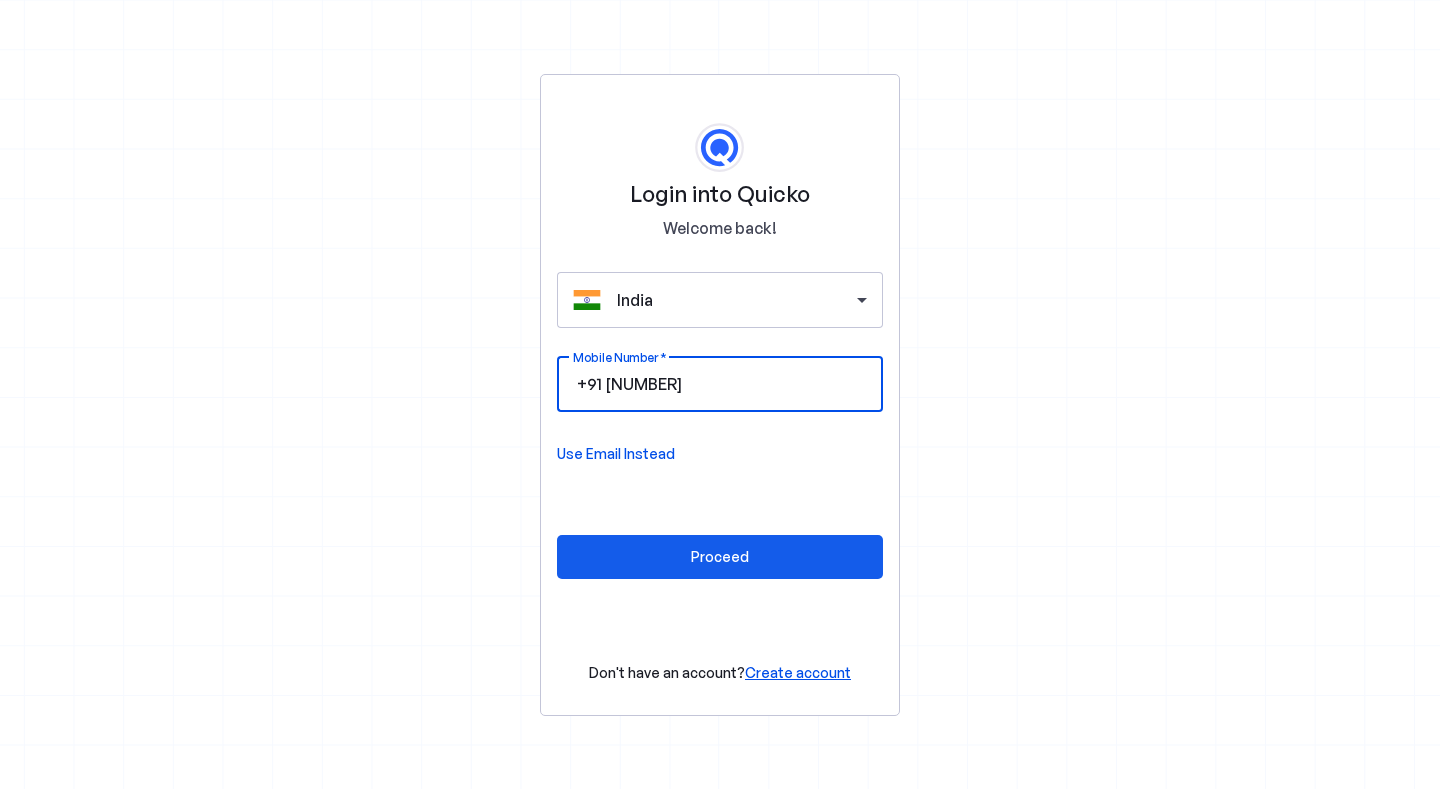 click at bounding box center [720, 557] 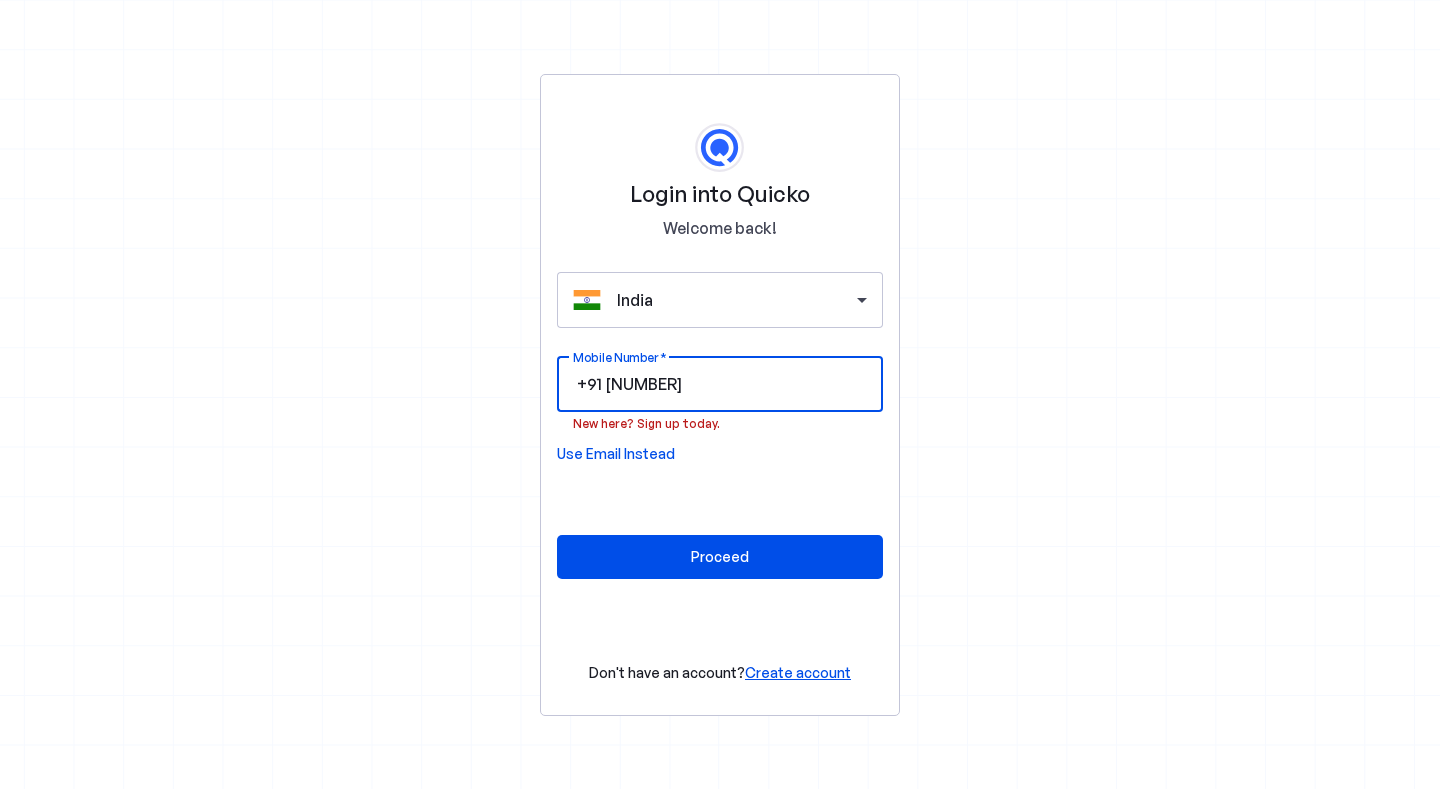 click on "9610350695" at bounding box center (736, 384) 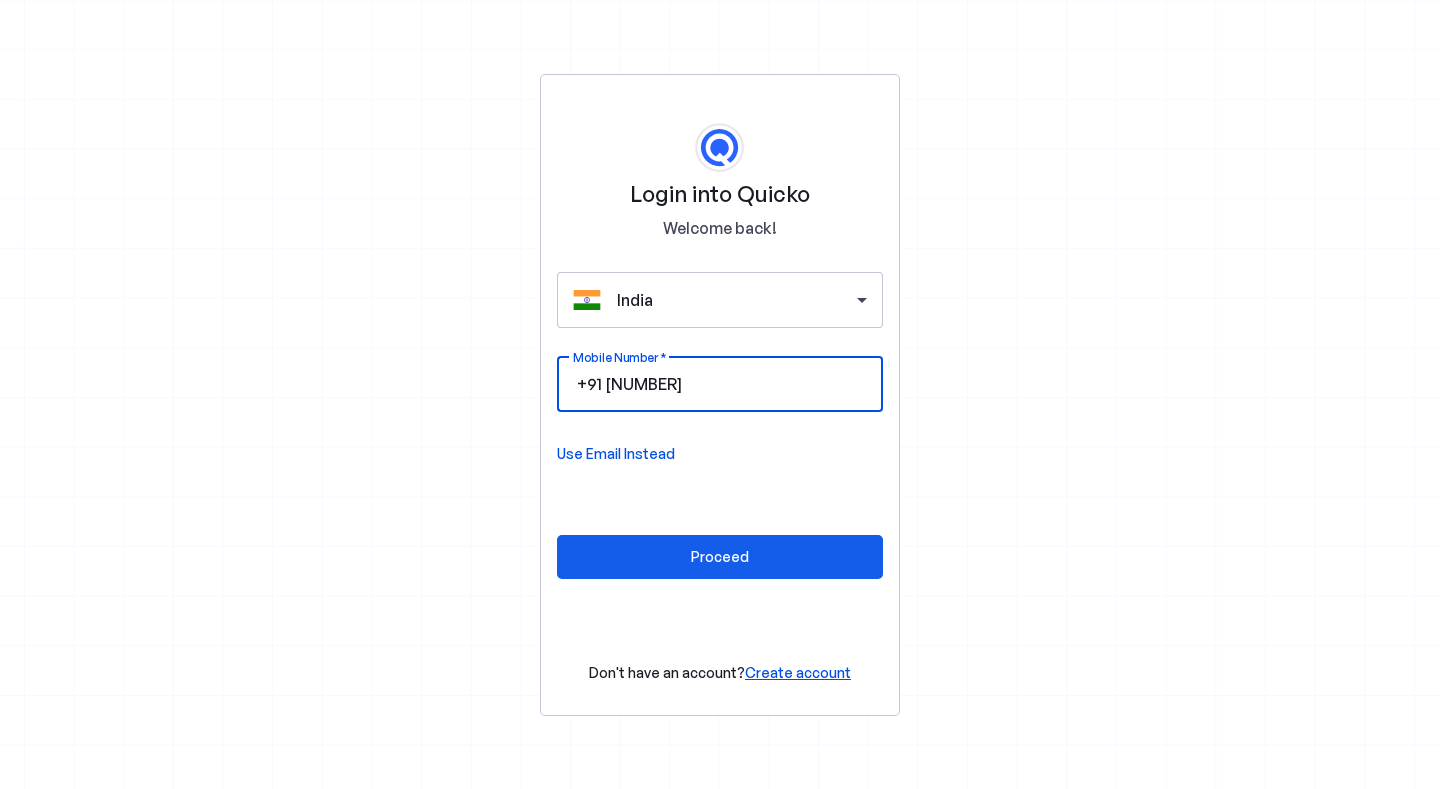 type on "8005715734" 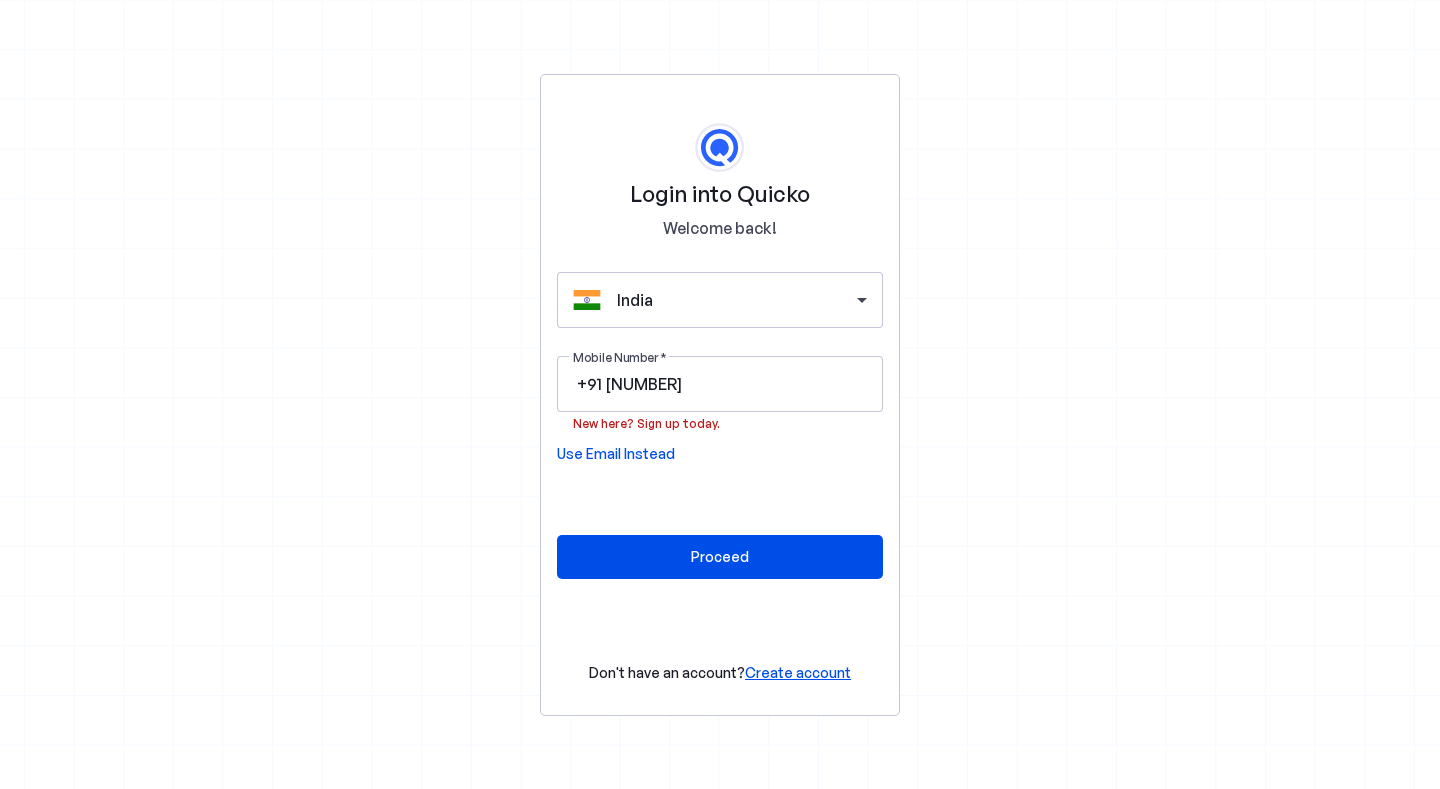 click on "Create account" at bounding box center (798, 672) 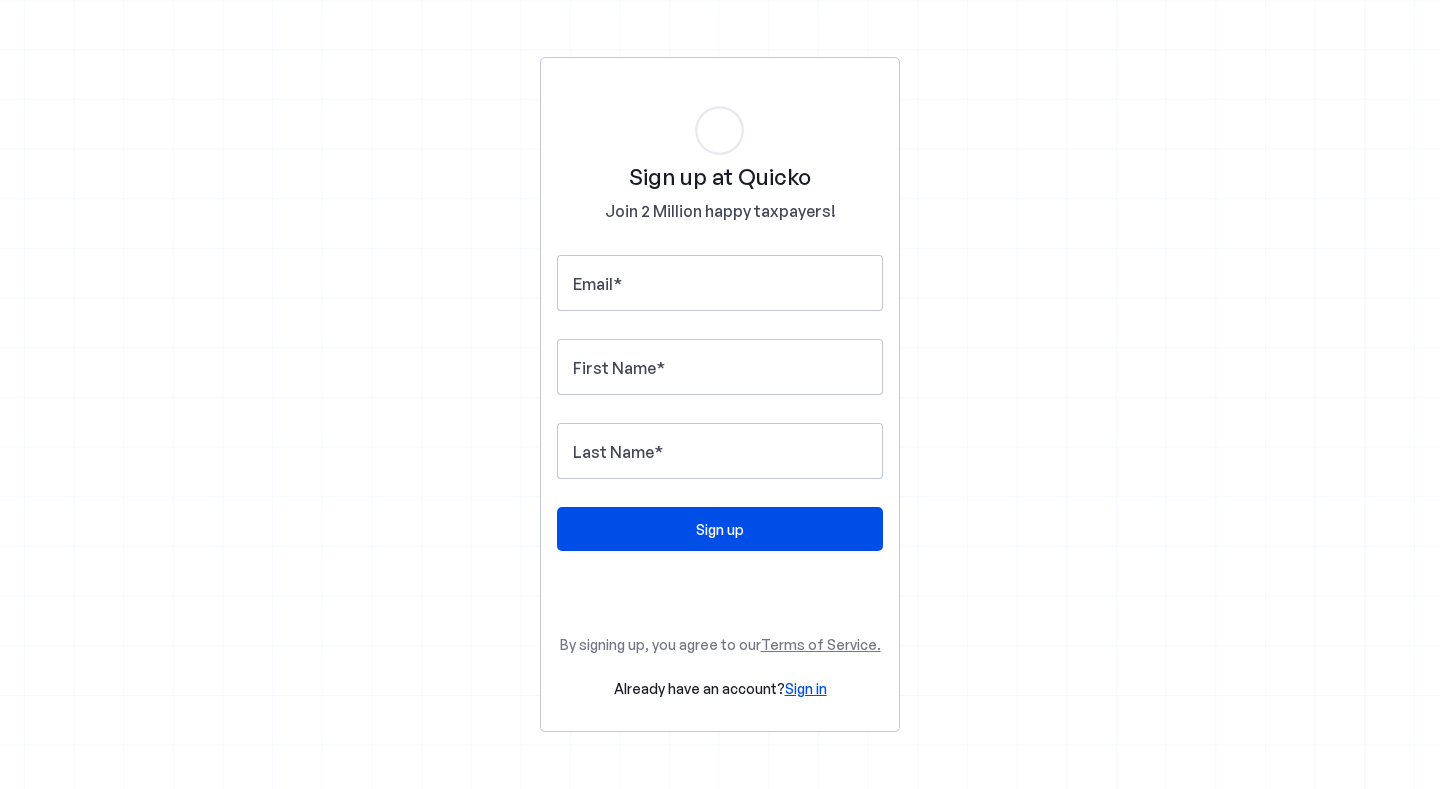 click on "Sign up at Quicko  Join 2 Million happy taxpayers!  Email First Name Last Name  Sign up  By signing up, you agree to our  Terms of Service. Already have an account?  Sign in" at bounding box center (720, 394) 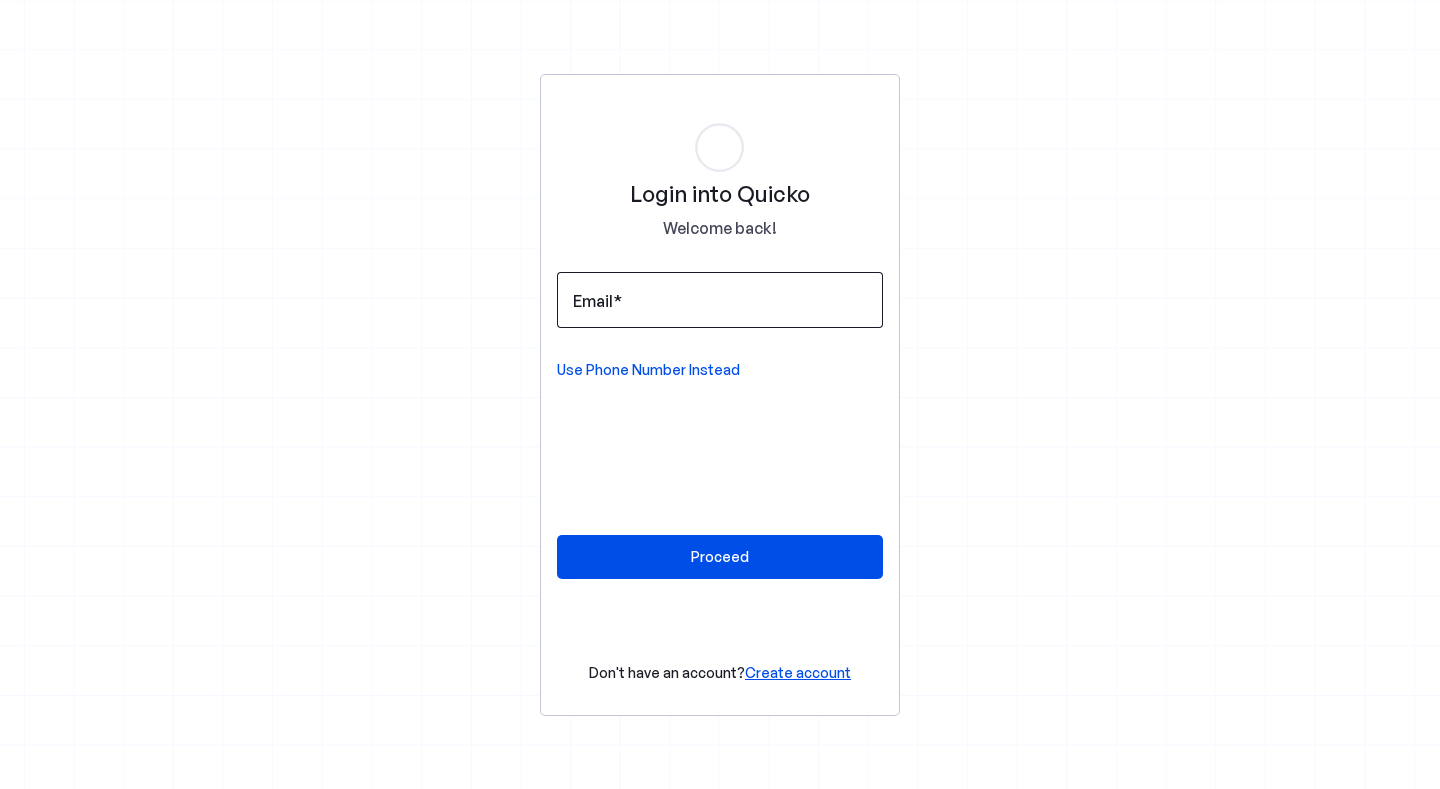 scroll, scrollTop: 0, scrollLeft: 0, axis: both 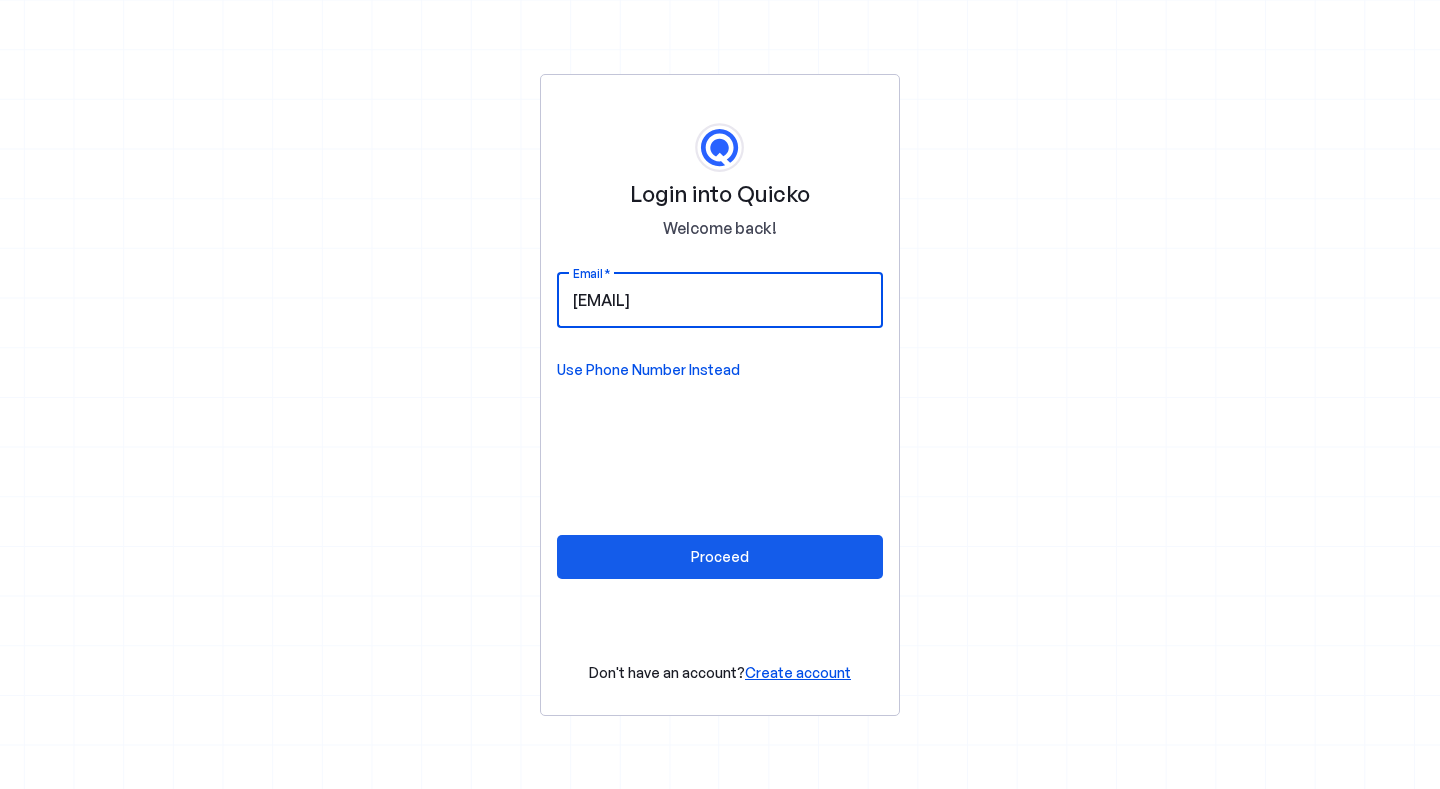 type on "[EMAIL]" 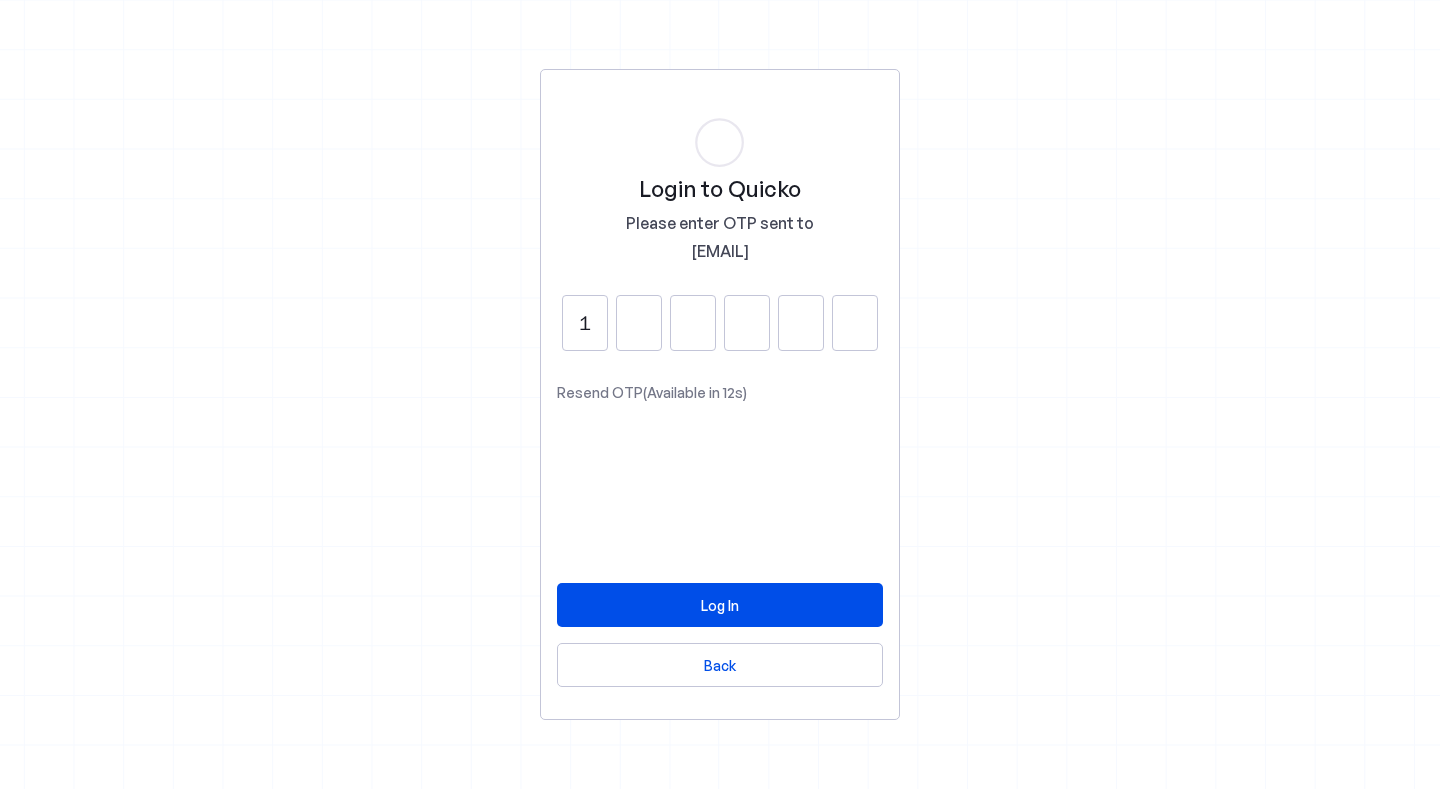 type on "1" 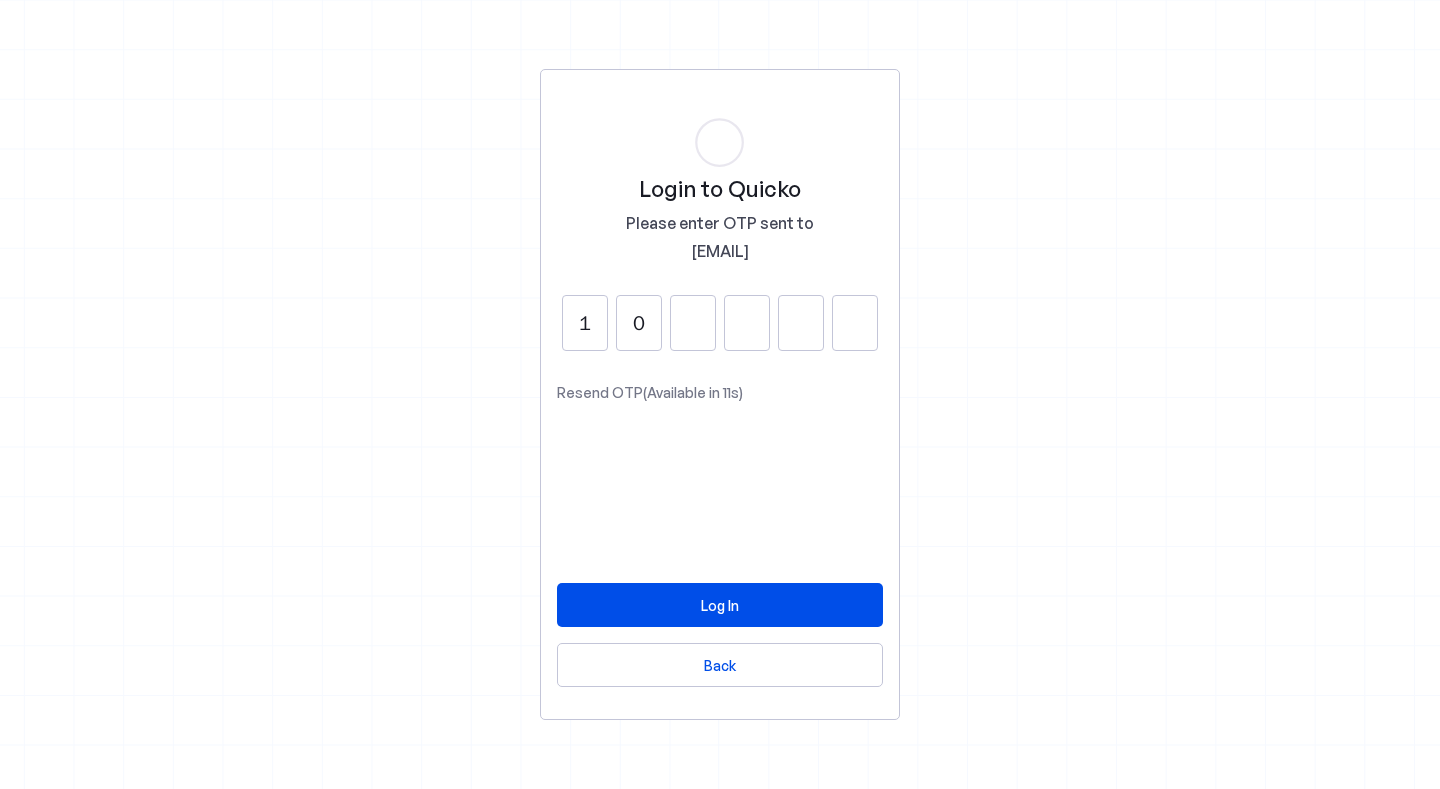 type on "0" 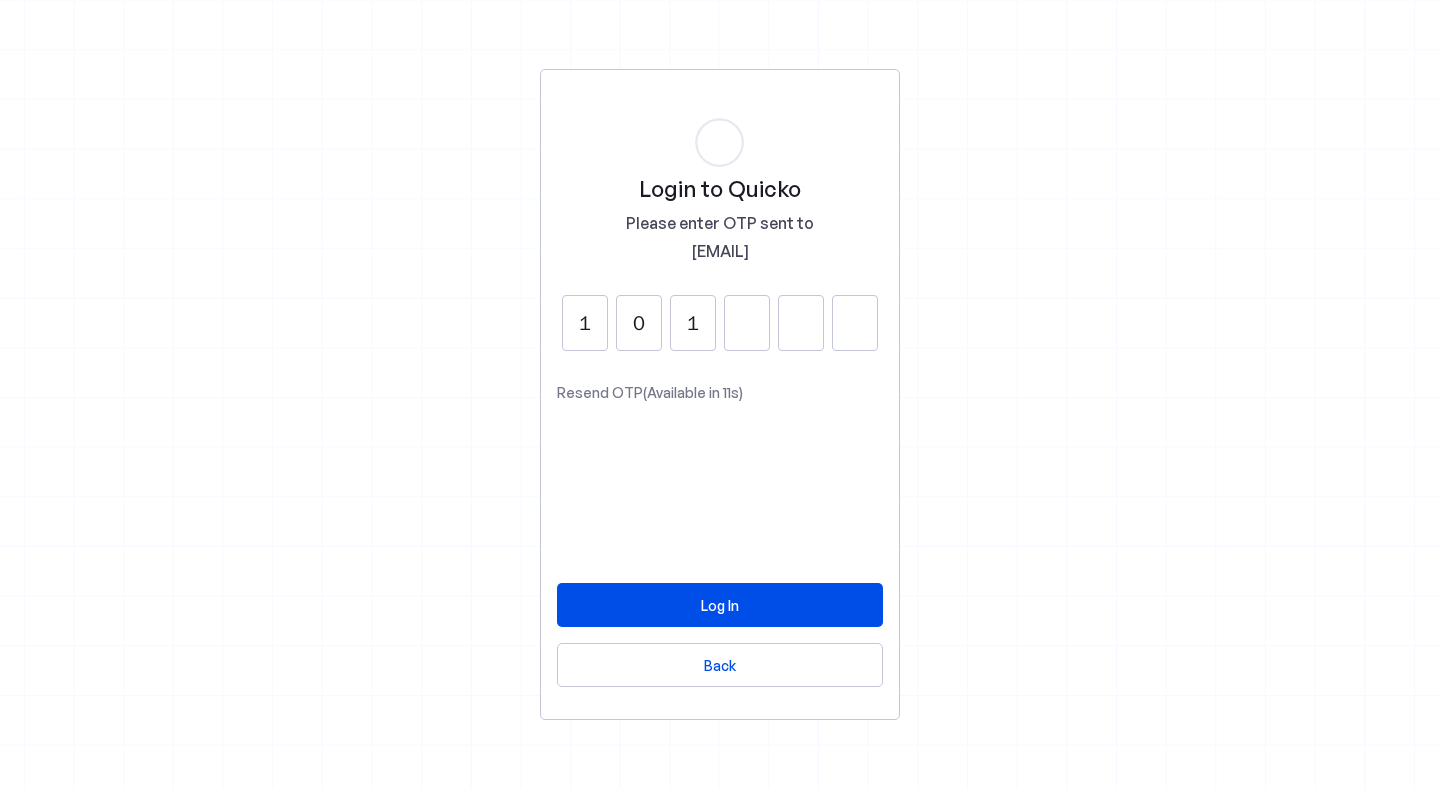 type on "1" 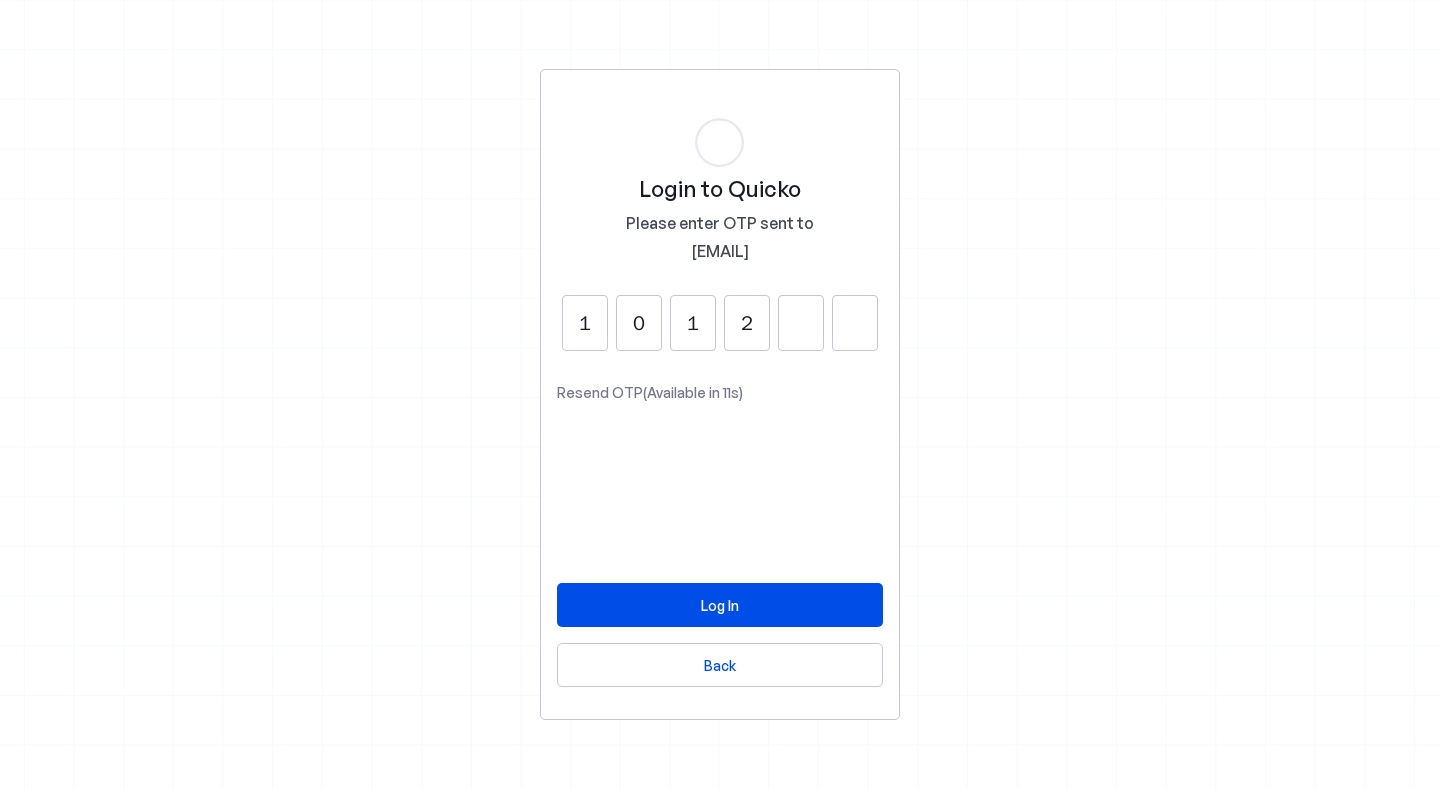 type on "2" 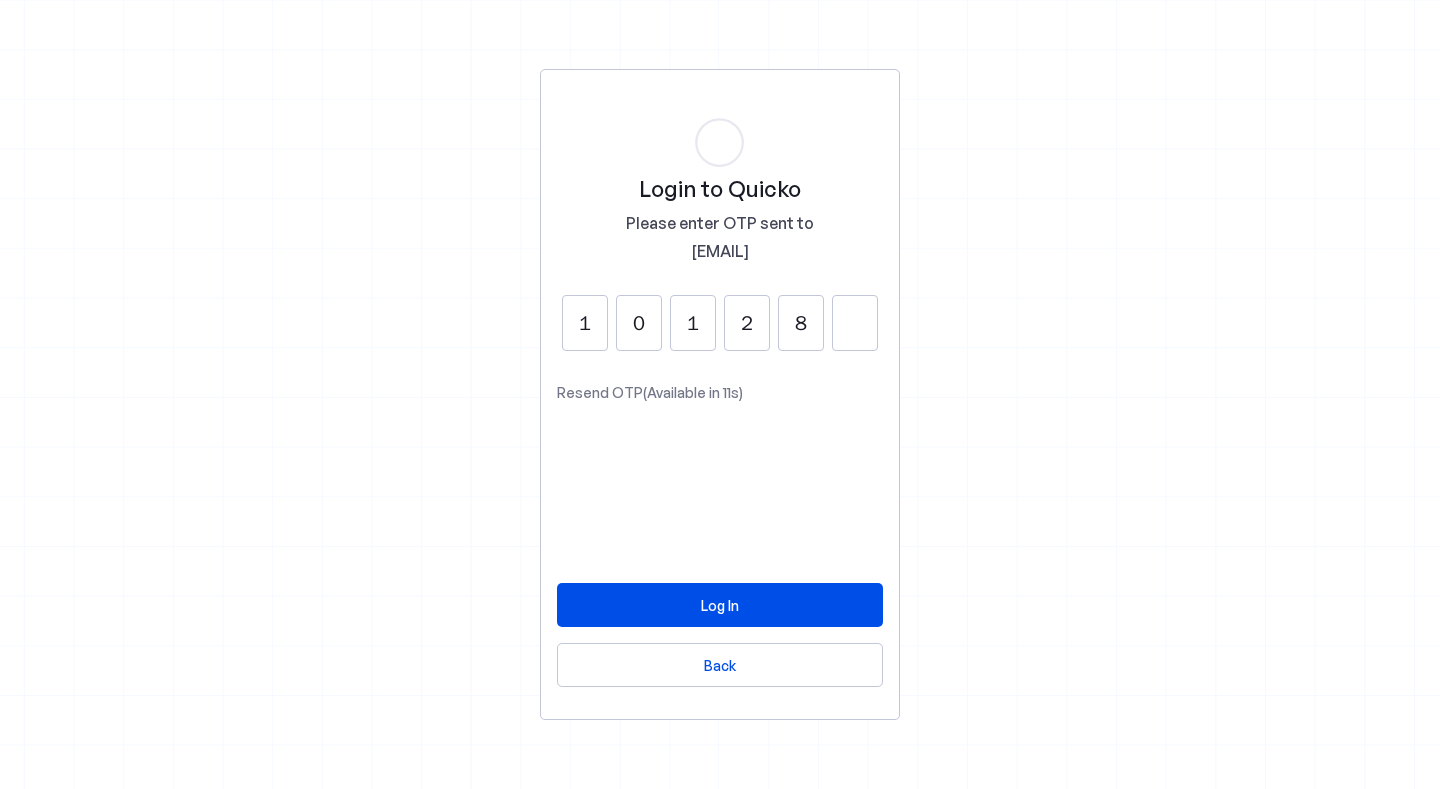 type on "8" 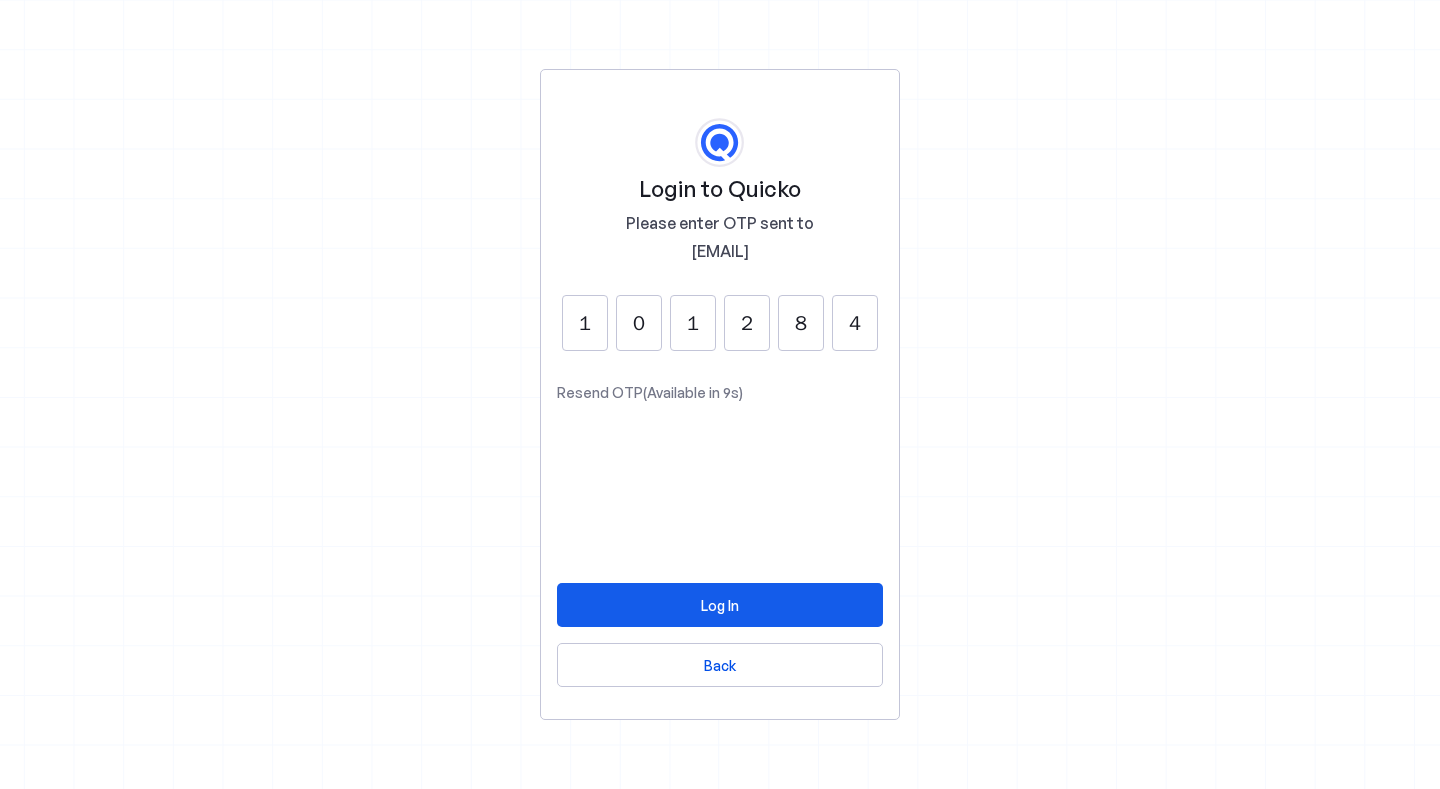 type on "4" 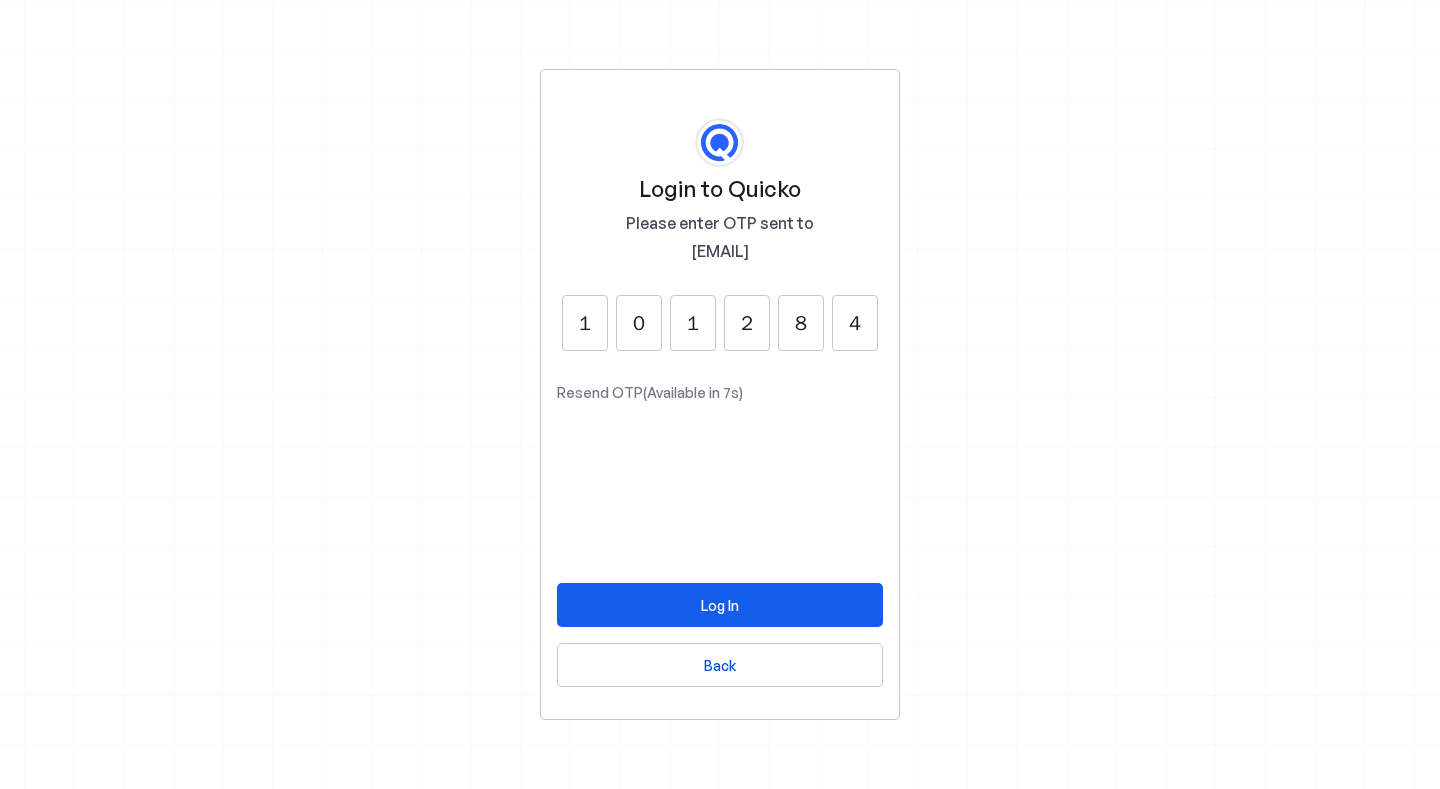 click at bounding box center (720, 605) 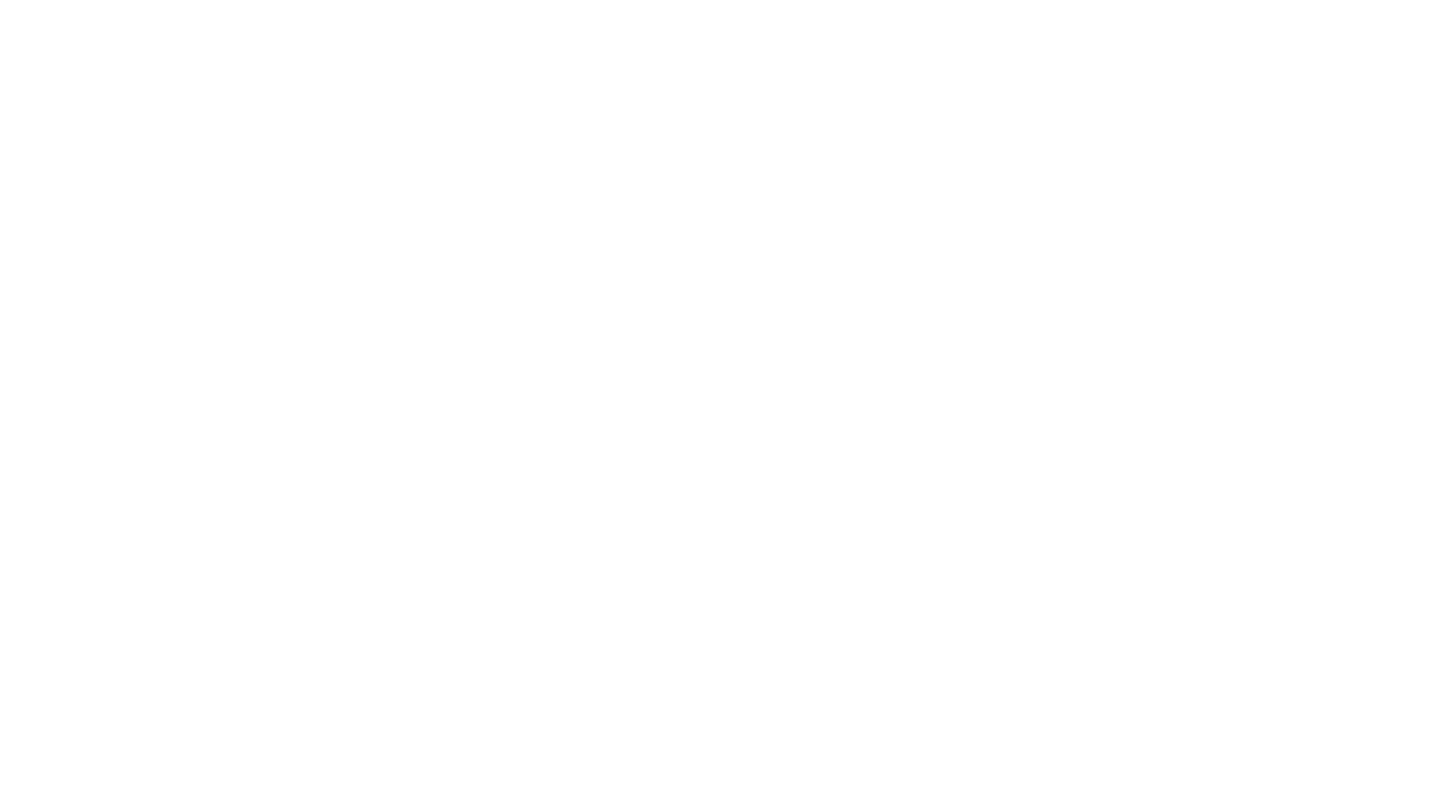 scroll, scrollTop: 0, scrollLeft: 0, axis: both 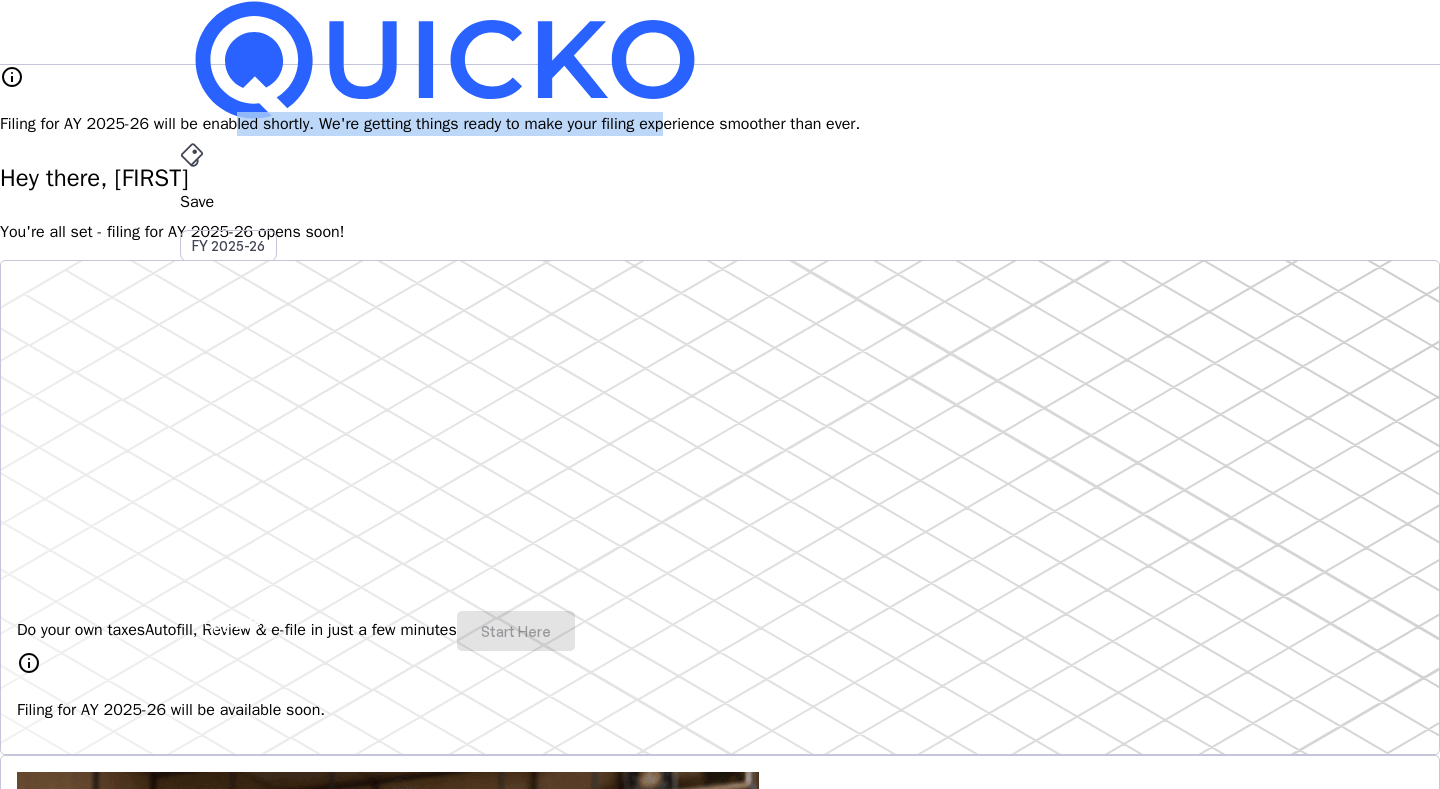 drag, startPoint x: 564, startPoint y: 104, endPoint x: 942, endPoint y: 116, distance: 378.19043 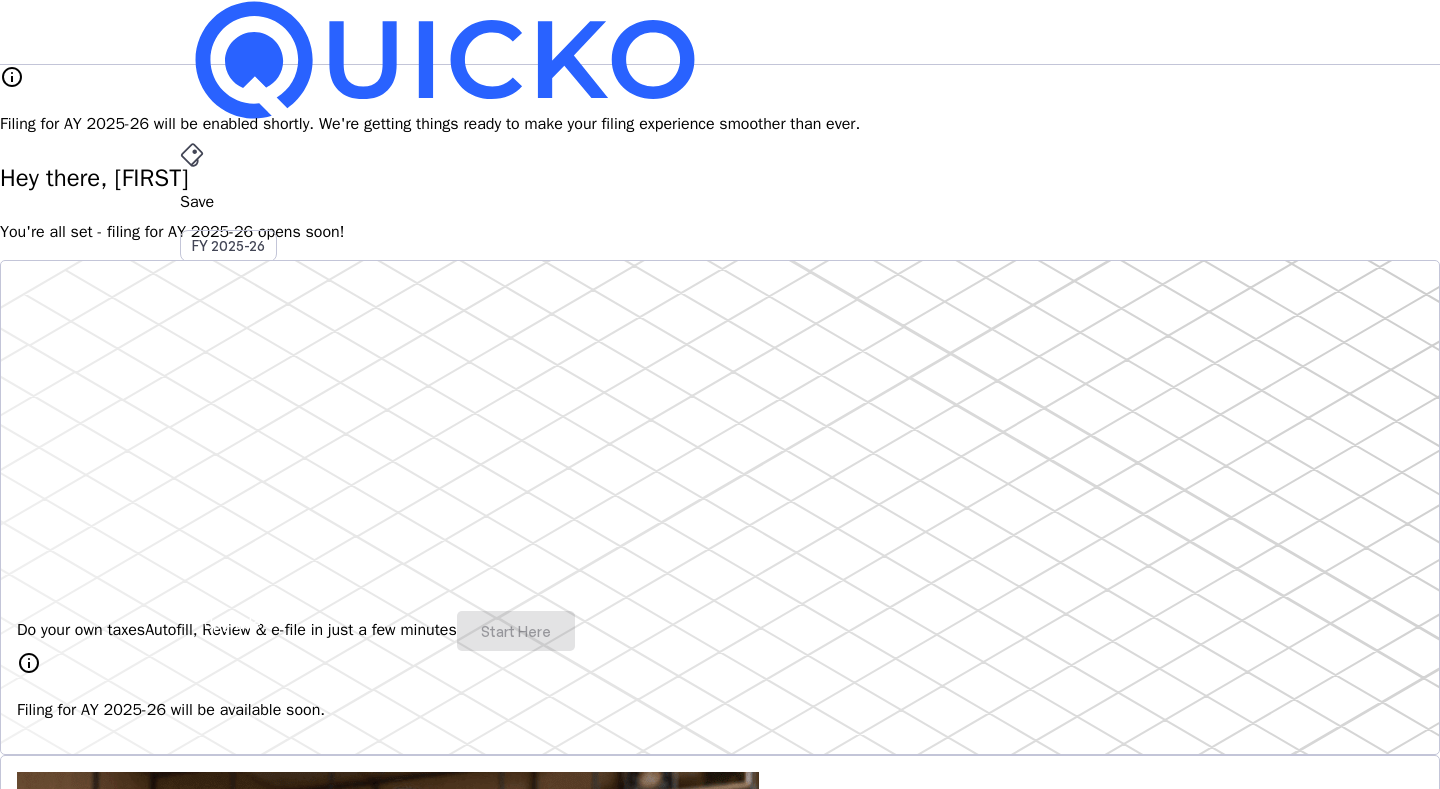 click on "info Filing for AY 2025-26 will be enabled shortly. We're getting things ready to make your filing experience smoother than ever." at bounding box center (720, 100) 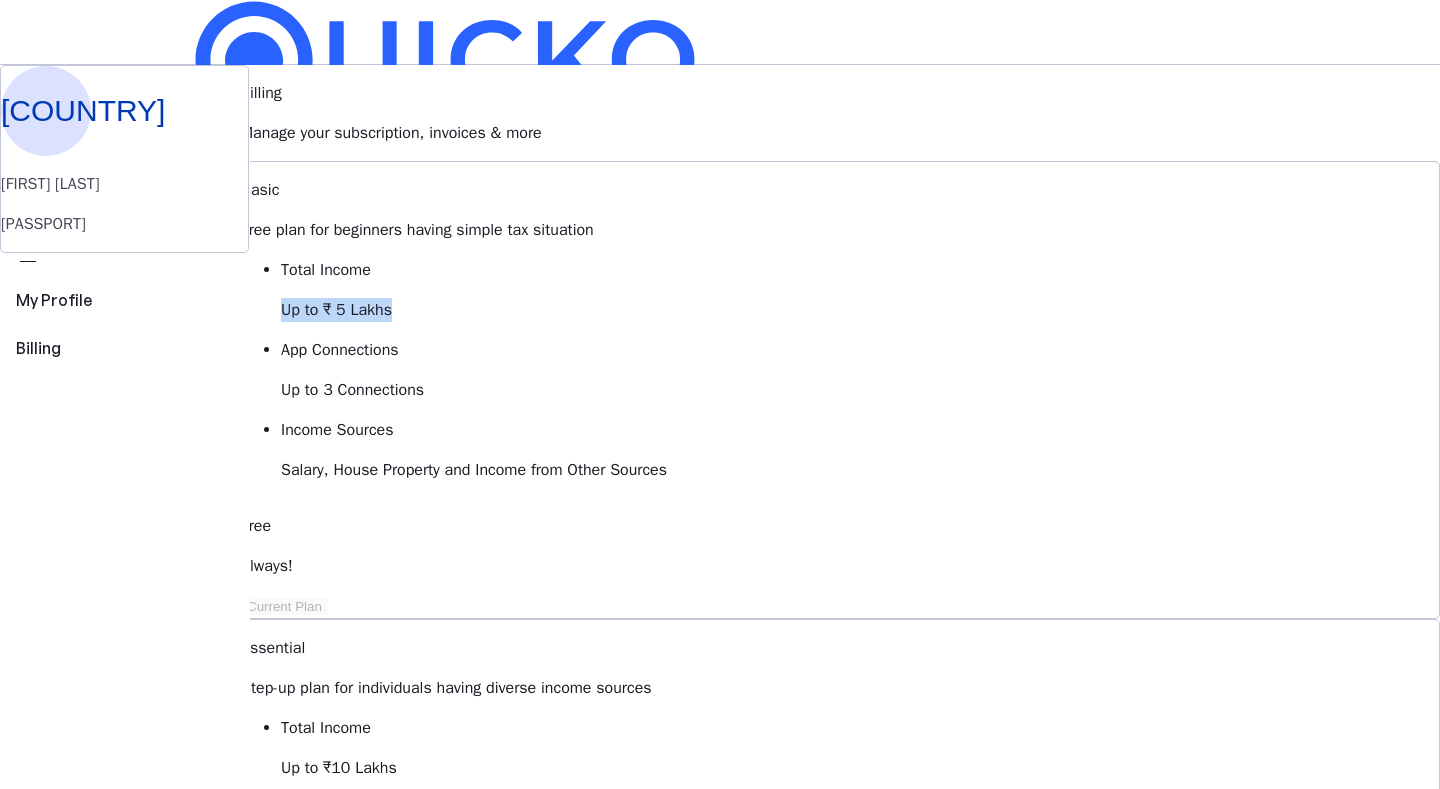 drag, startPoint x: 470, startPoint y: 341, endPoint x: 598, endPoint y: 338, distance: 128.03516 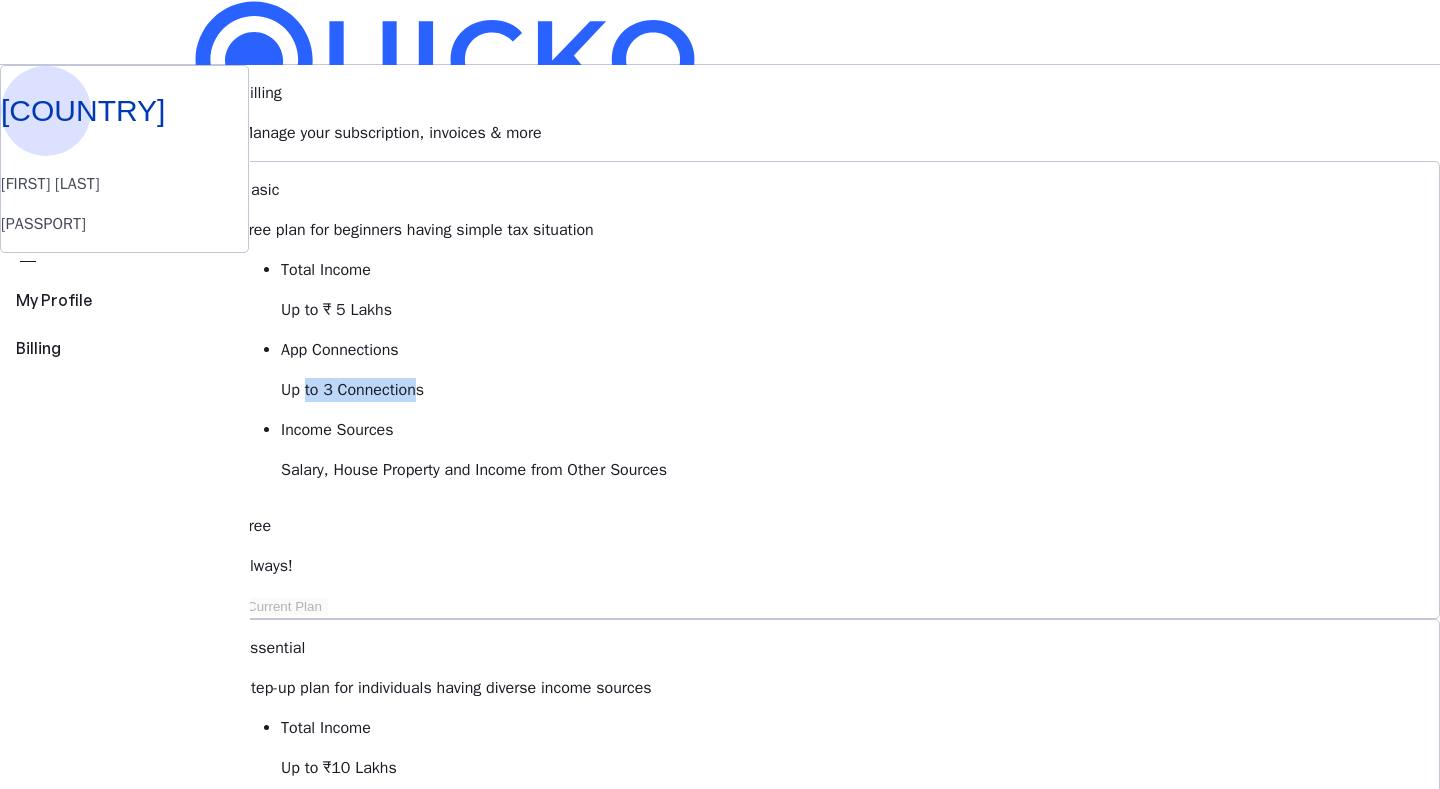 drag, startPoint x: 493, startPoint y: 391, endPoint x: 609, endPoint y: 393, distance: 116.01724 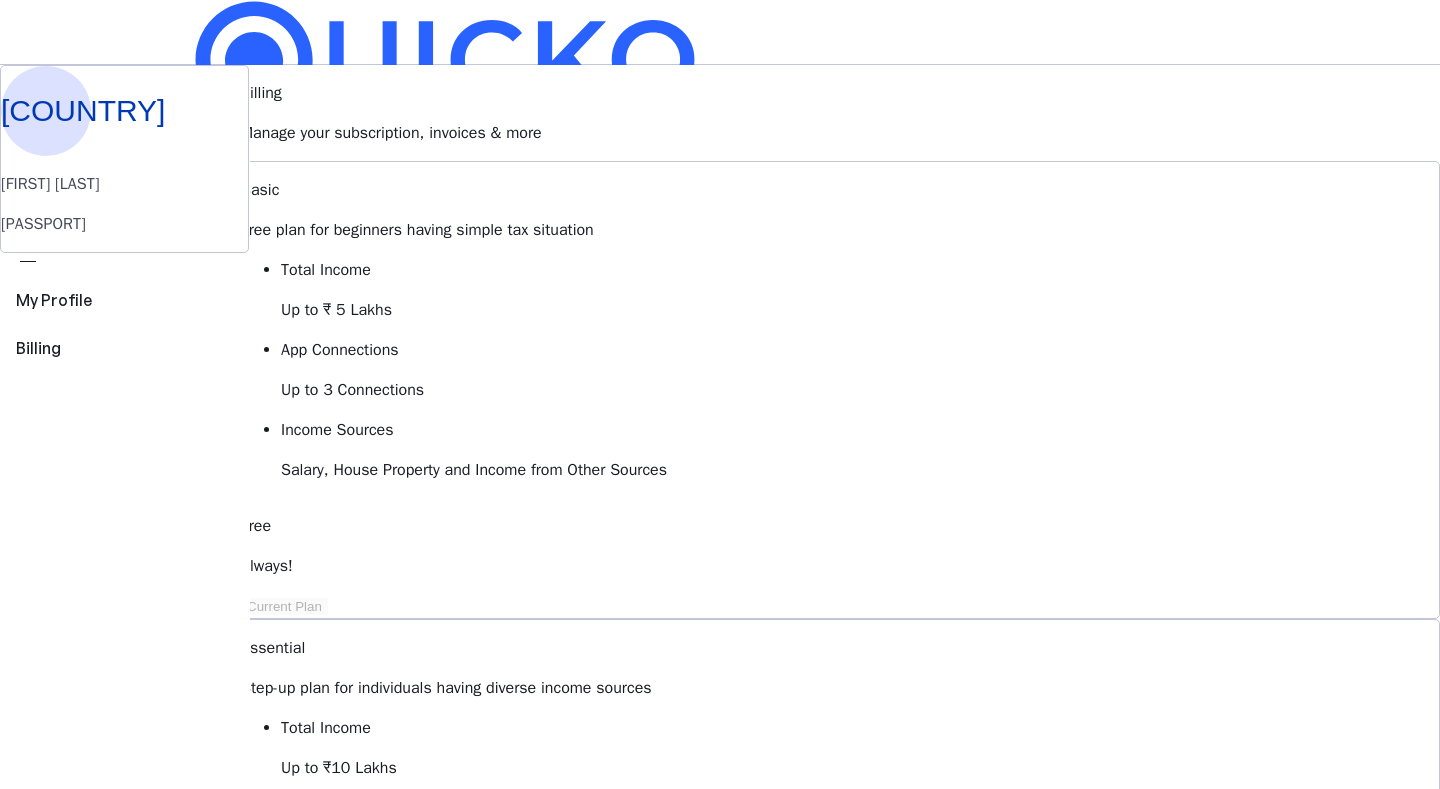 click on "Basic Free plan for beginners having simple tax situation  Total Income Up to ₹ 5 Lakhs App Connections Up to 3 Connections Income Sources Salary, House Property and Income from Other Sources Free Always! Current Plan" at bounding box center [840, 390] 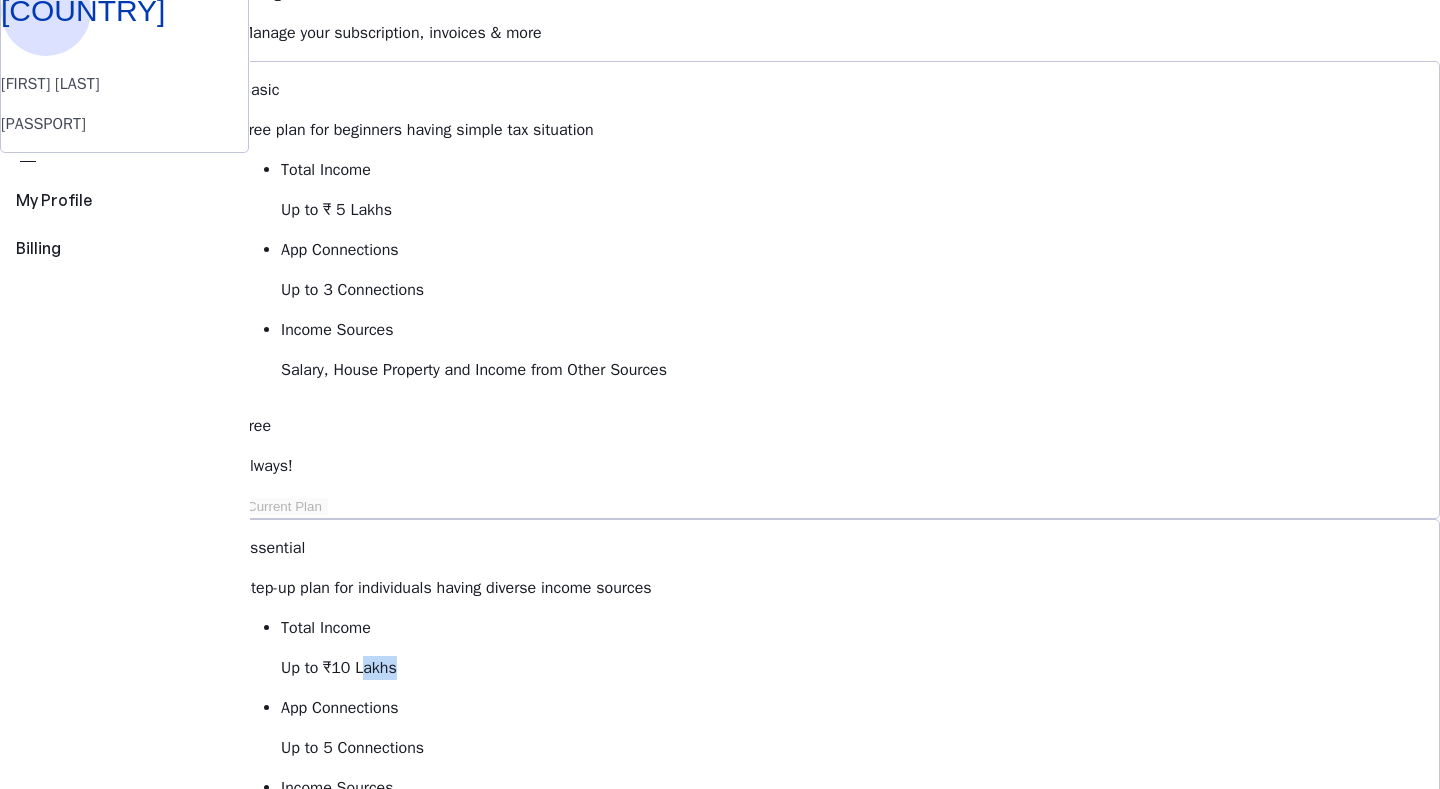 drag, startPoint x: 822, startPoint y: 236, endPoint x: 864, endPoint y: 245, distance: 42.953465 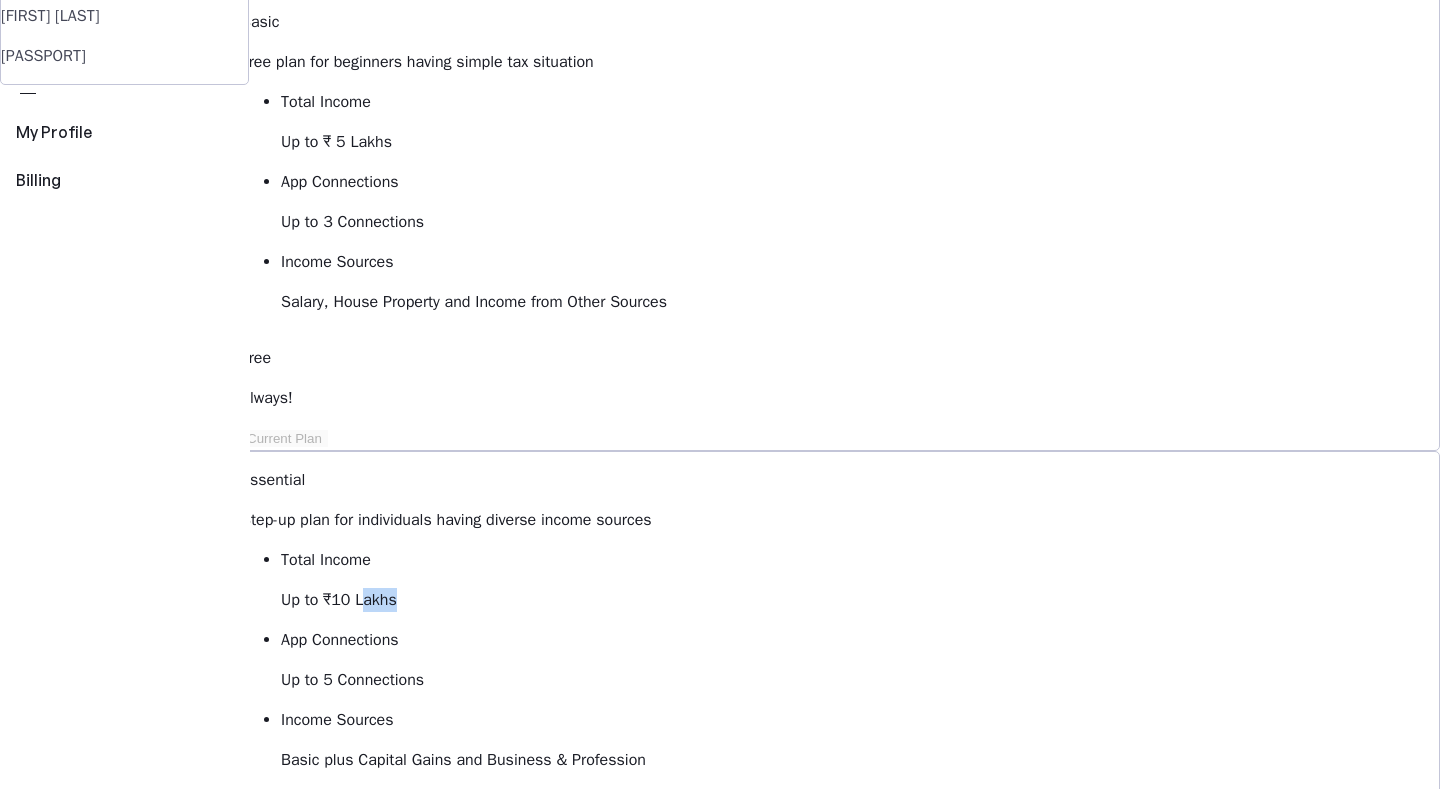 scroll, scrollTop: 0, scrollLeft: 0, axis: both 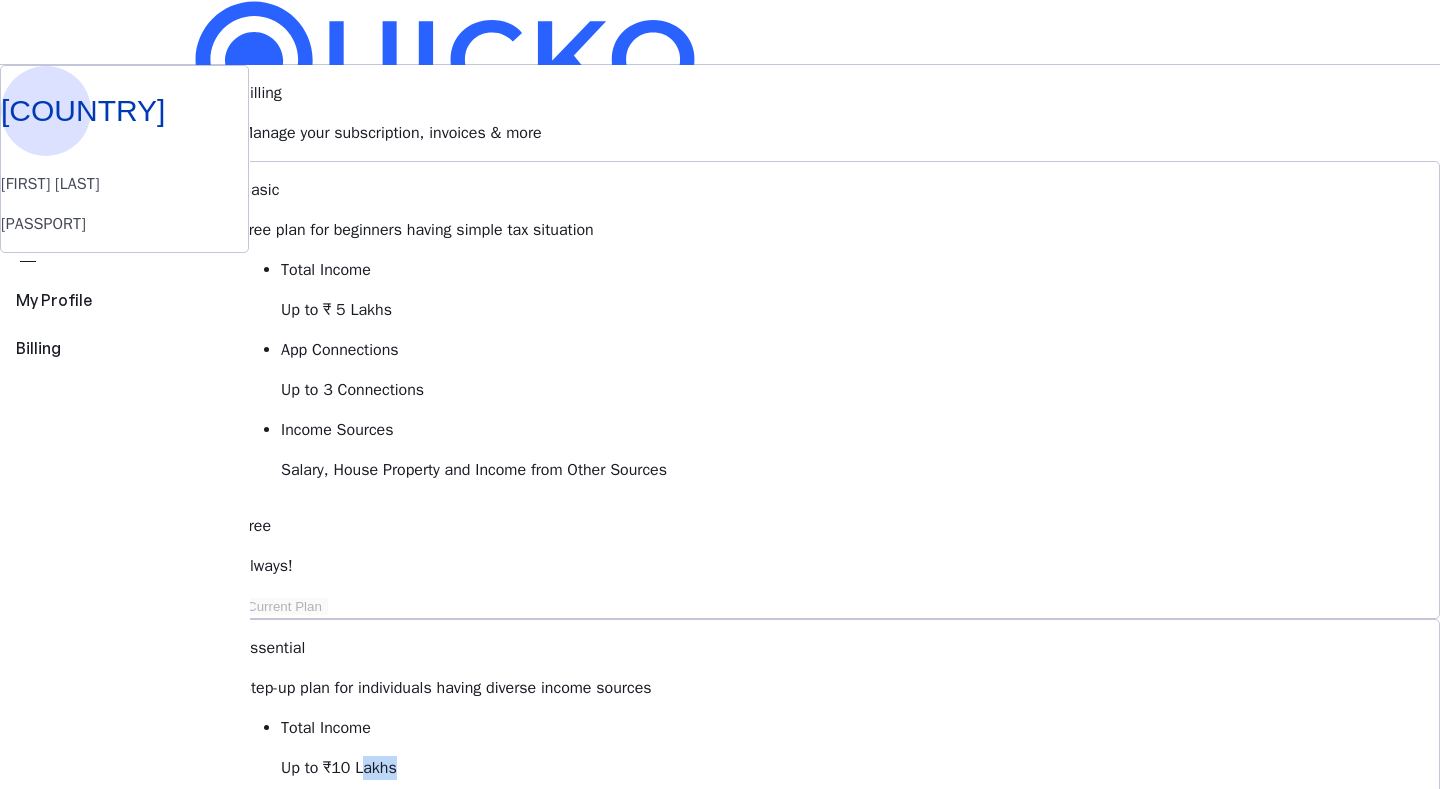 click on "AY 2025-26" at bounding box center [229, 452] 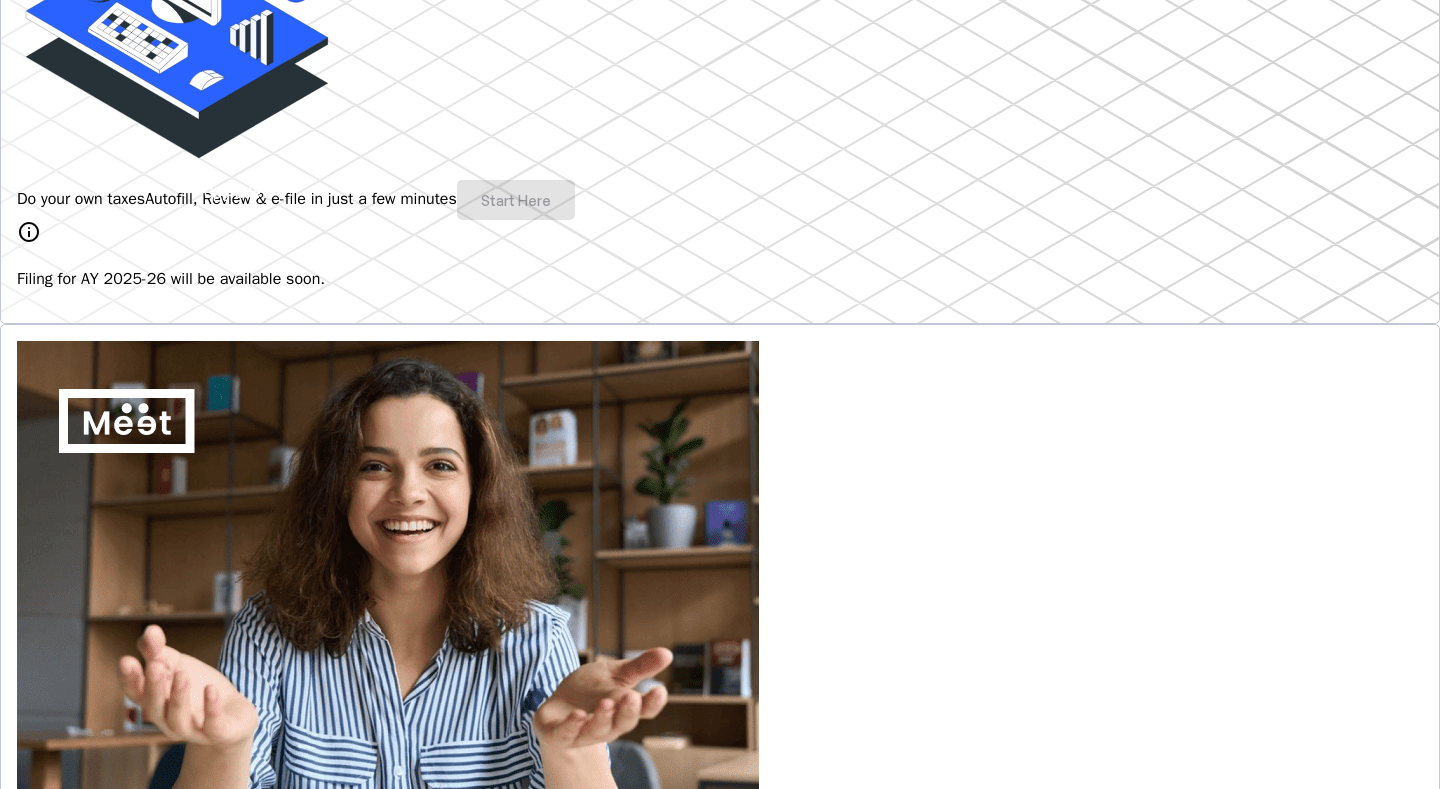 scroll, scrollTop: 400, scrollLeft: 0, axis: vertical 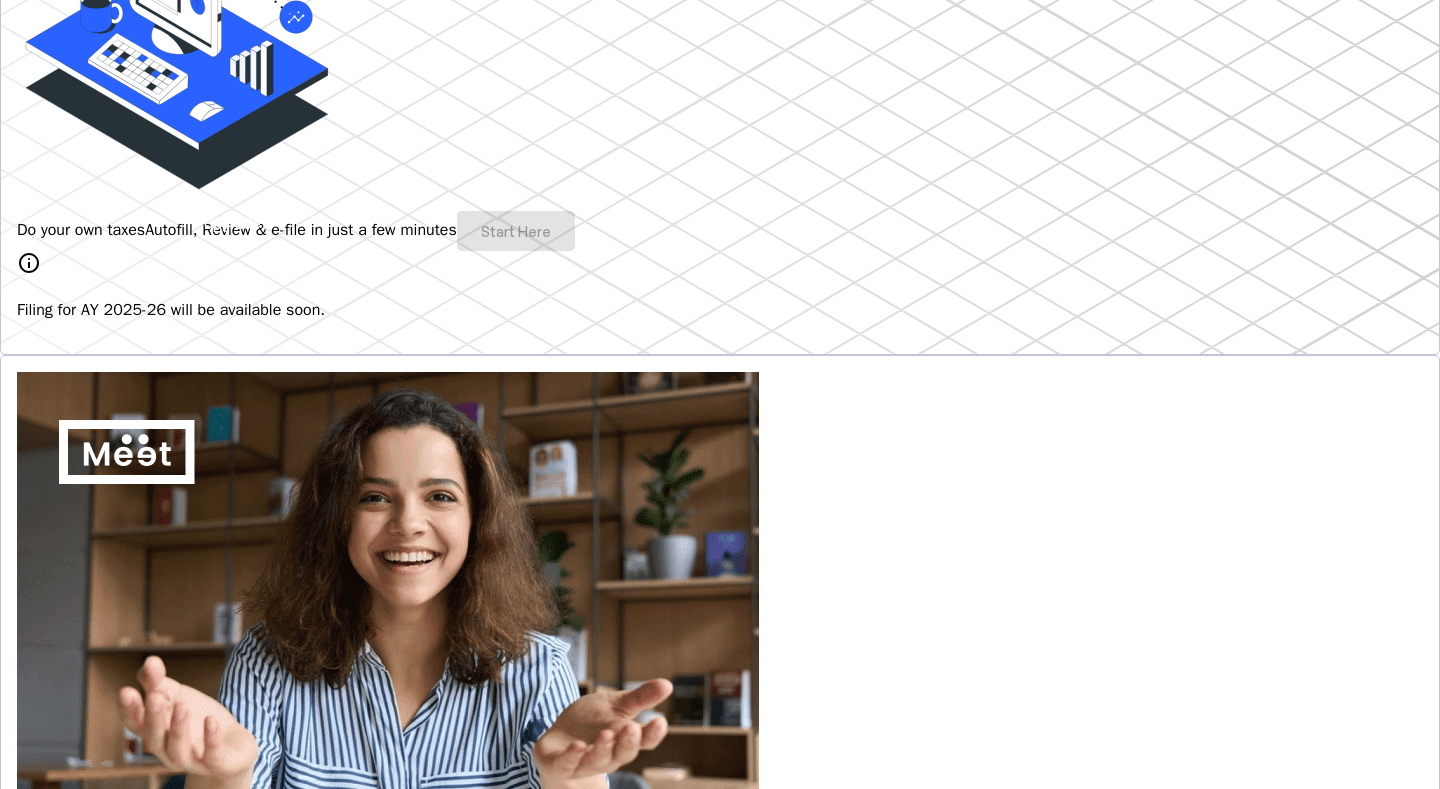 click on "Do your own taxes   Autofill, Review & e-file in just a few minutes   Start Here" at bounding box center [720, 231] 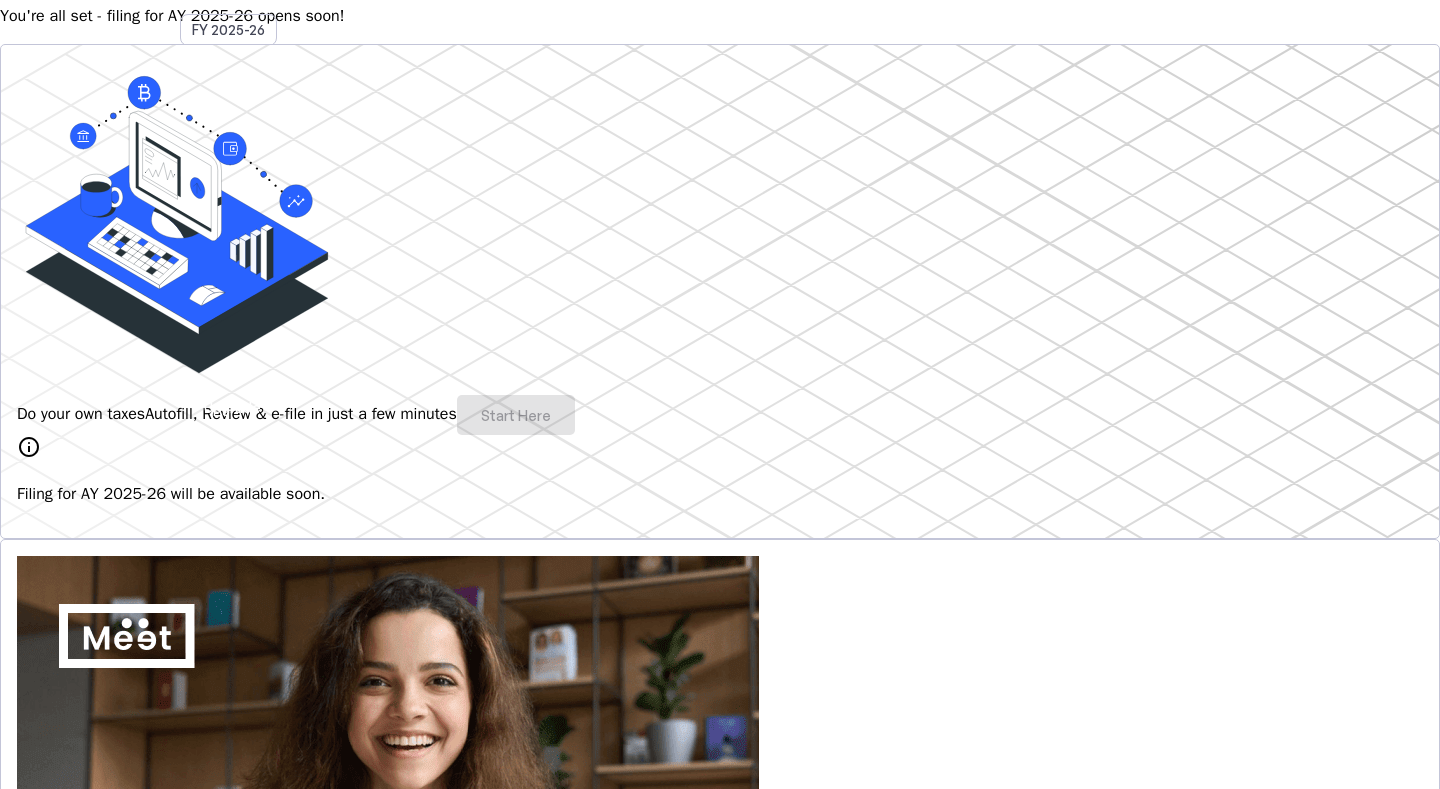 scroll, scrollTop: 0, scrollLeft: 0, axis: both 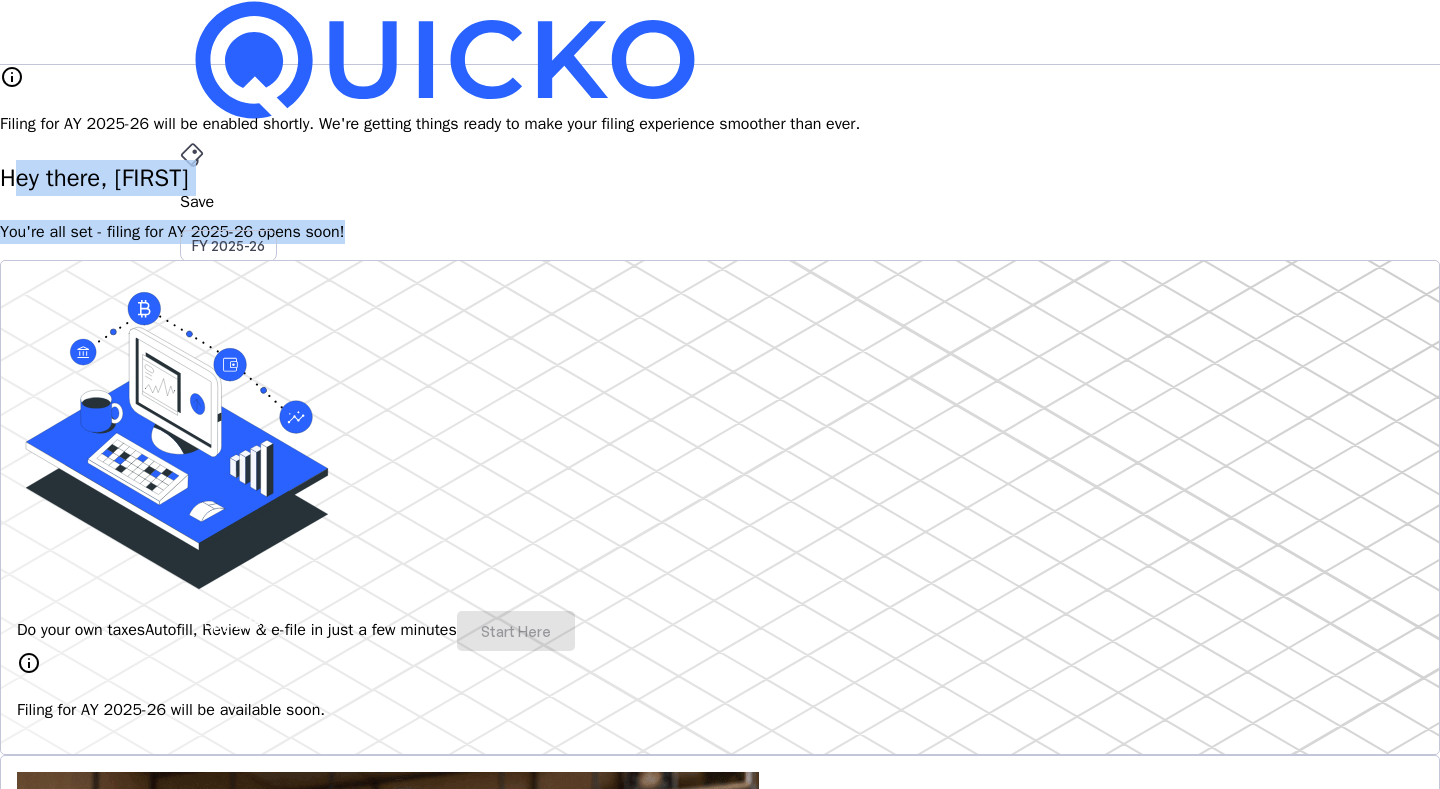 drag, startPoint x: 520, startPoint y: 216, endPoint x: 163, endPoint y: 190, distance: 357.94553 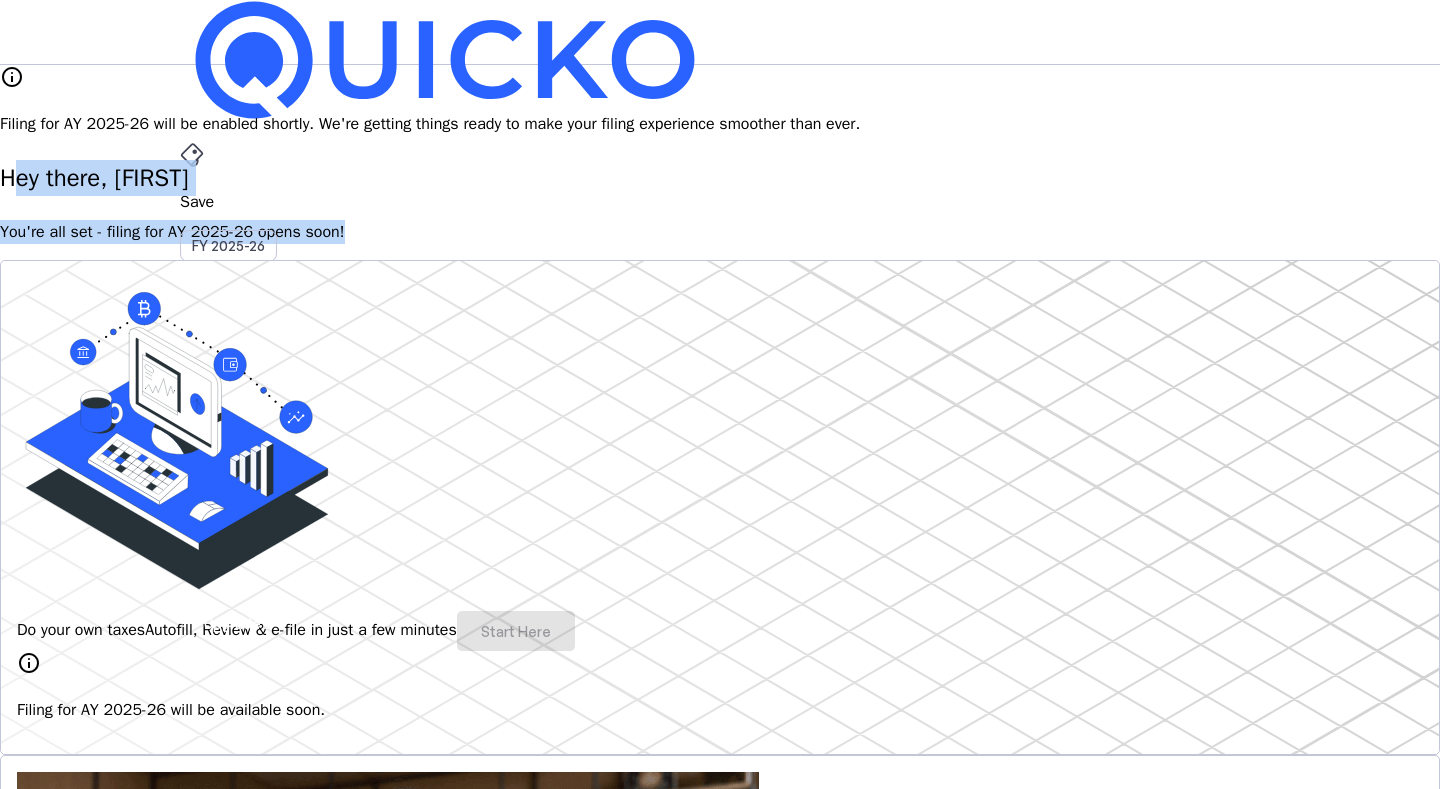 click on "Hey there, [FIRST]" at bounding box center (720, 178) 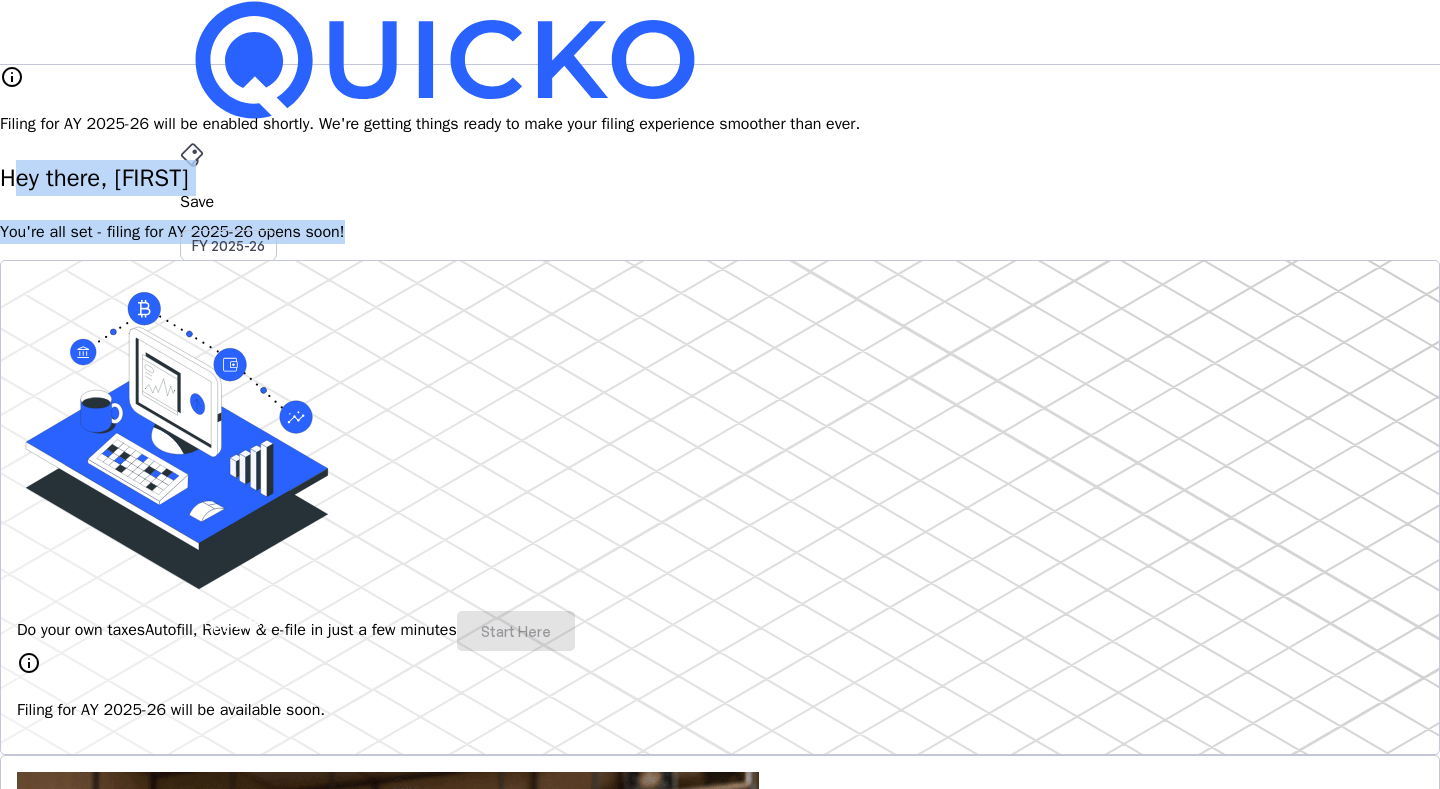 click on "Upgrade" at bounding box center [232, 623] 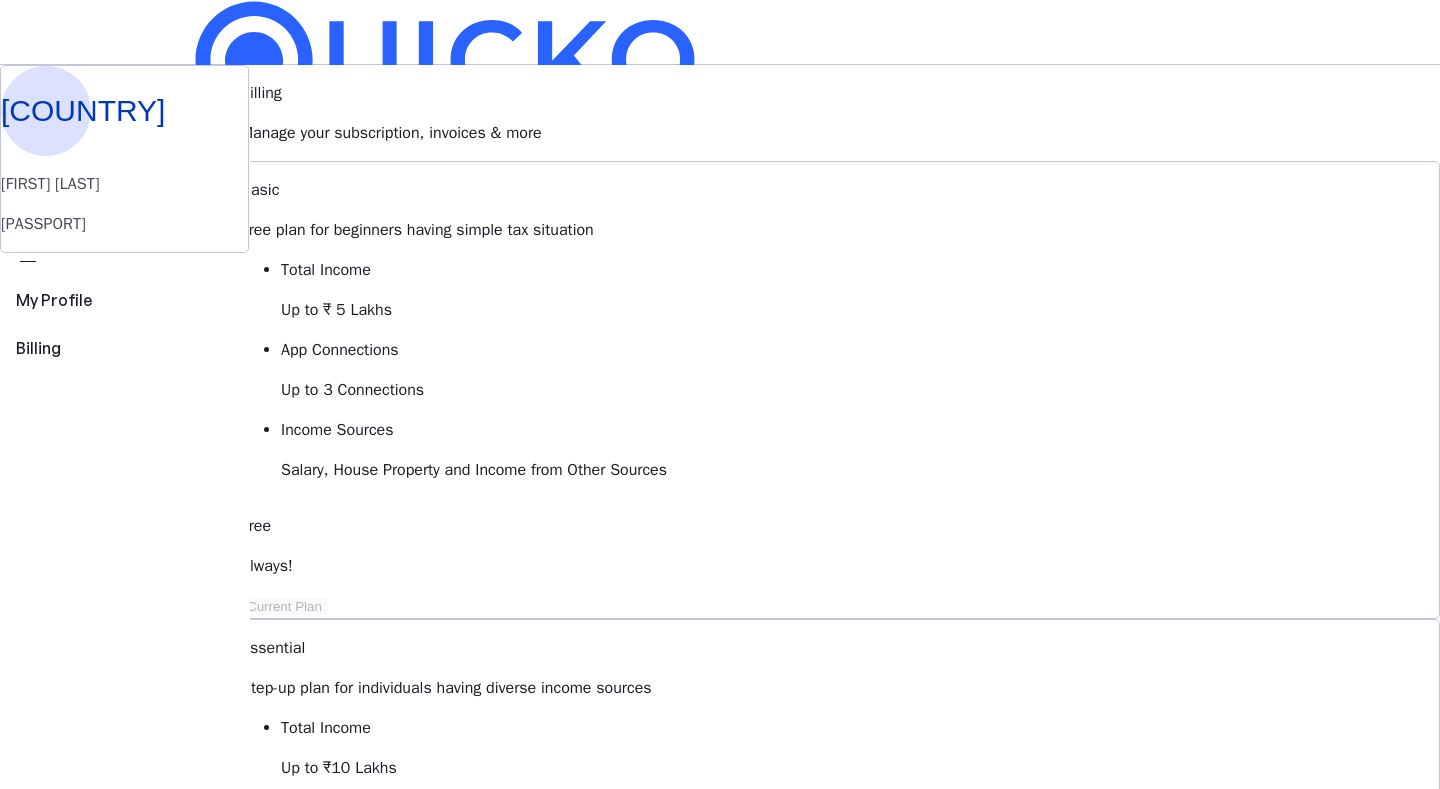 click on "More" at bounding box center (720, 496) 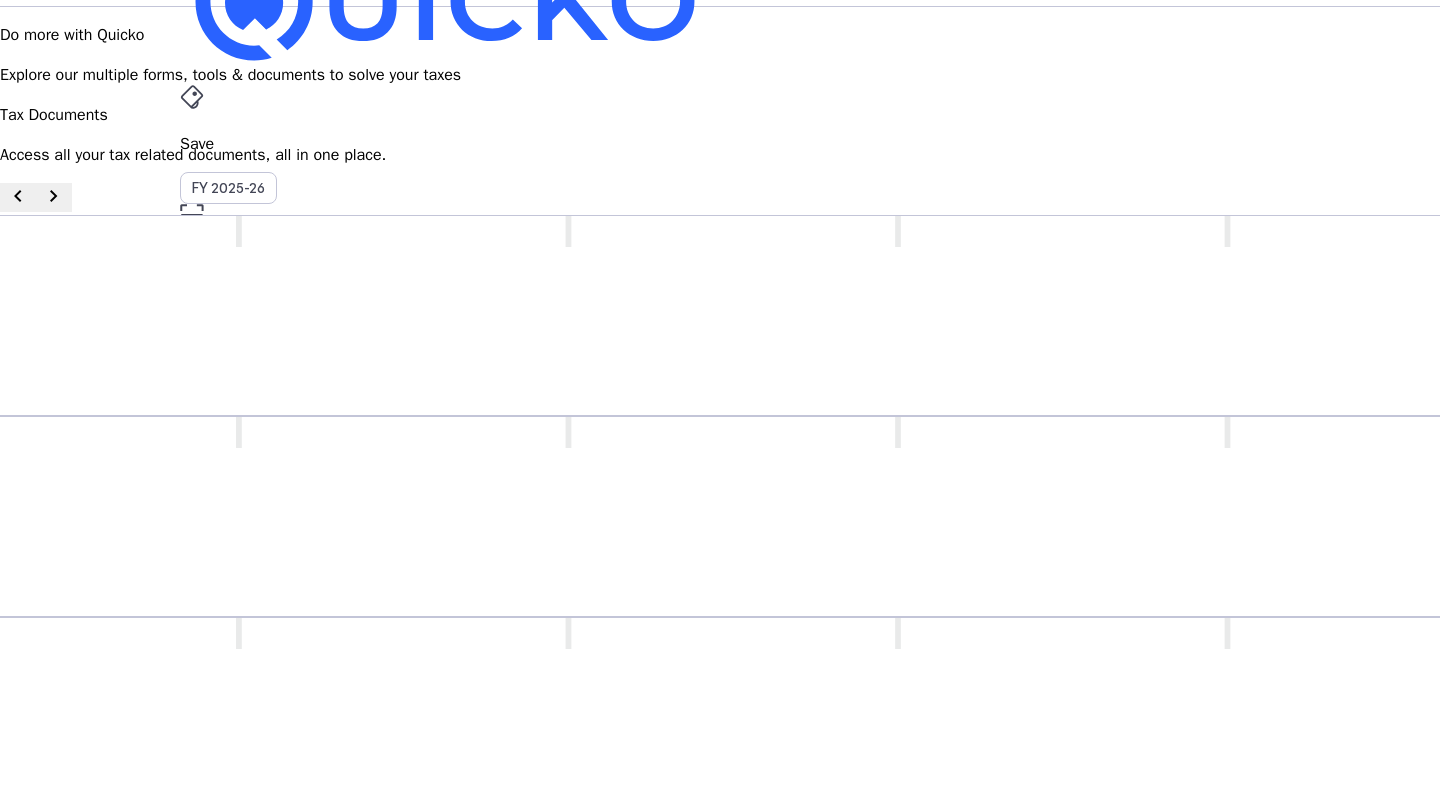 scroll, scrollTop: 0, scrollLeft: 0, axis: both 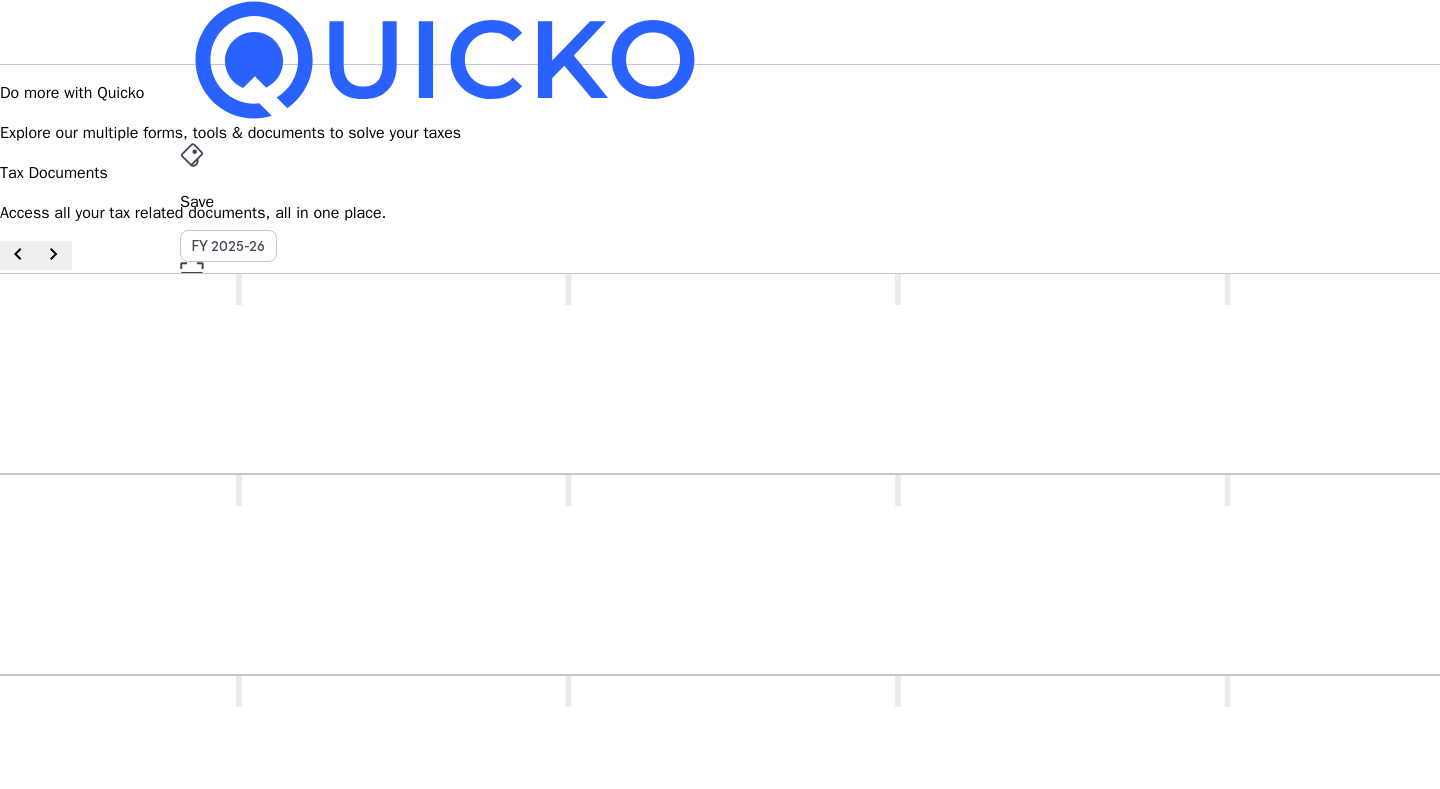 click on "Upgrade" at bounding box center [232, 623] 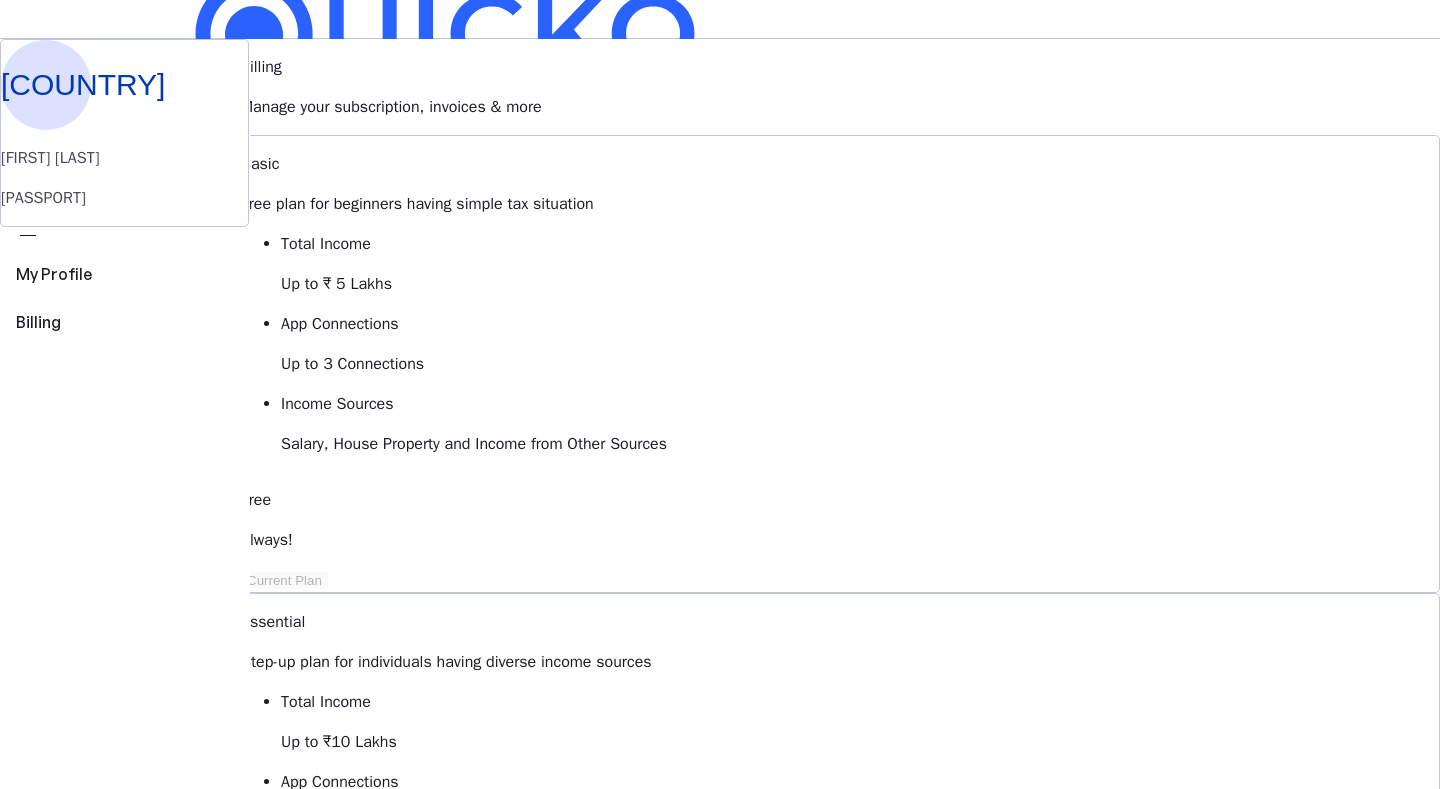 scroll, scrollTop: 0, scrollLeft: 0, axis: both 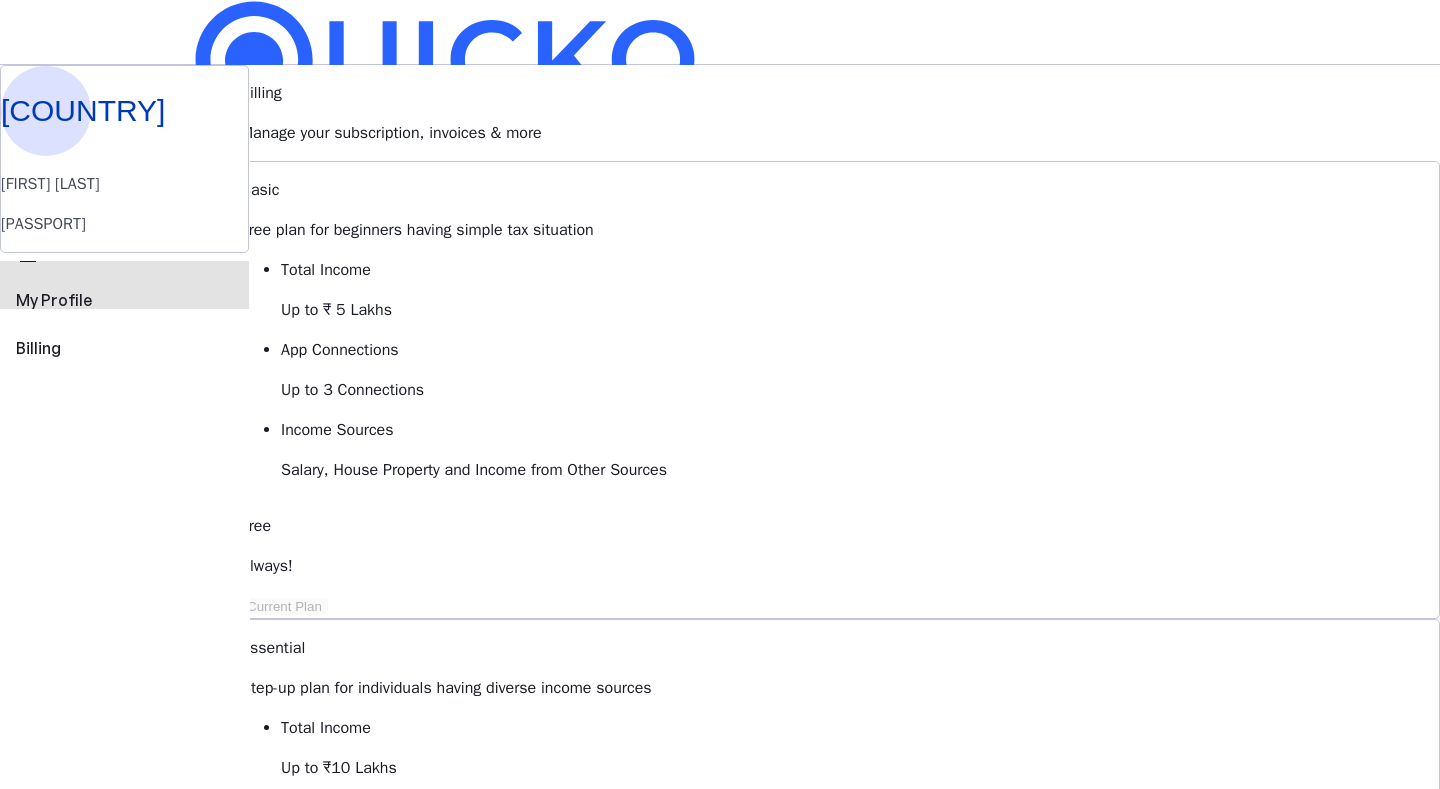 drag, startPoint x: 248, startPoint y: 379, endPoint x: 378, endPoint y: 379, distance: 130 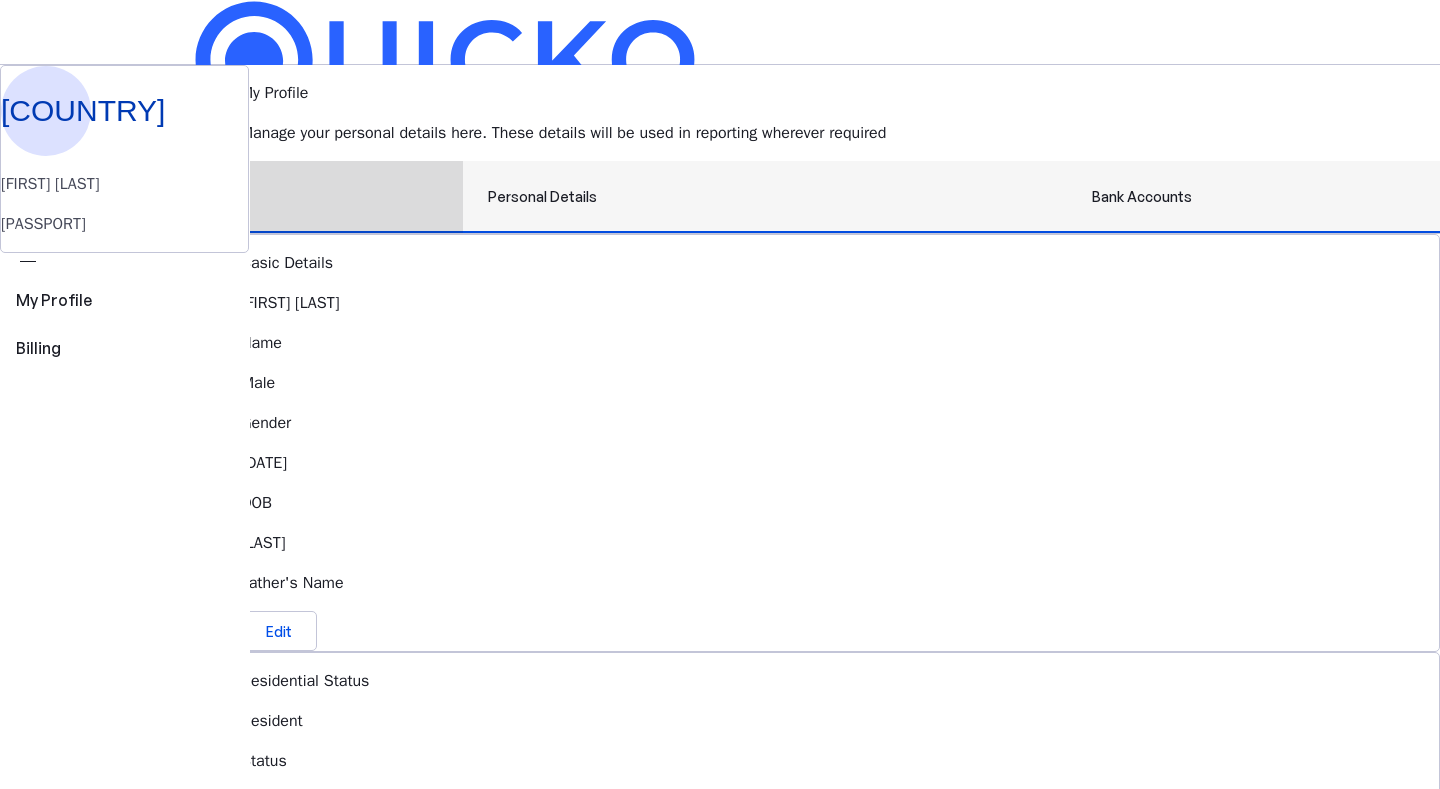 click on "Bank Accounts" at bounding box center (1142, 197) 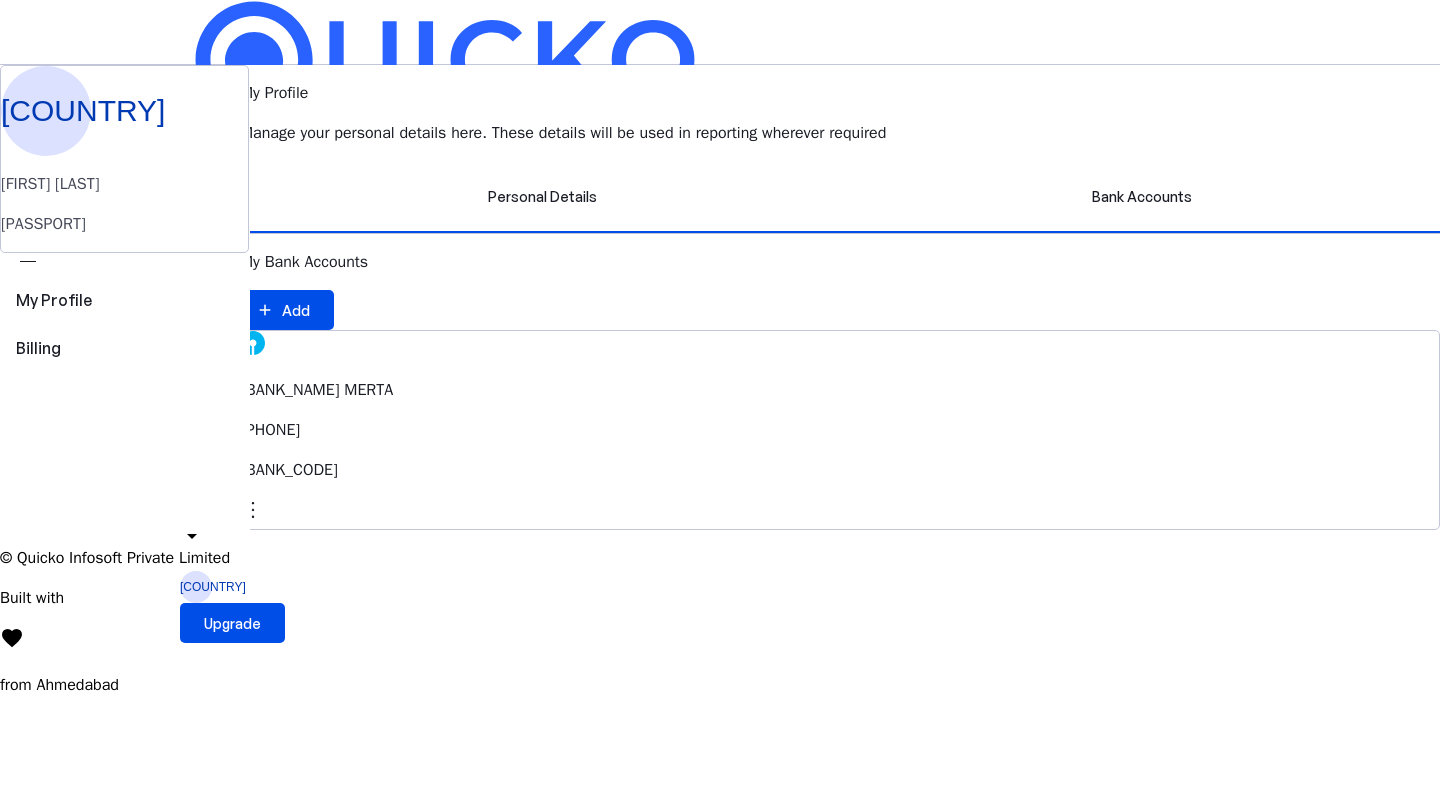 click on "File" at bounding box center [720, 202] 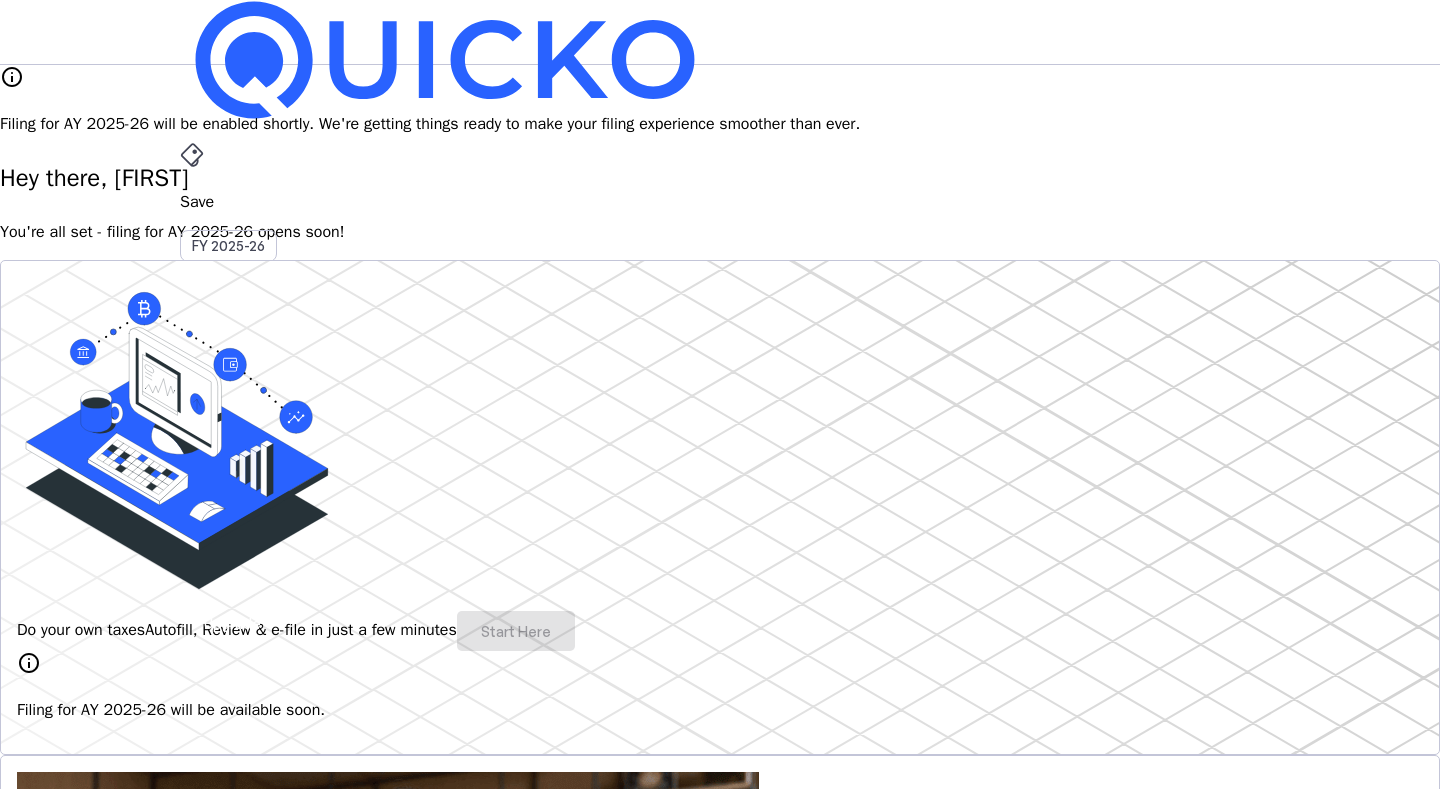 click on "[COUNTRY]" at bounding box center [196, 587] 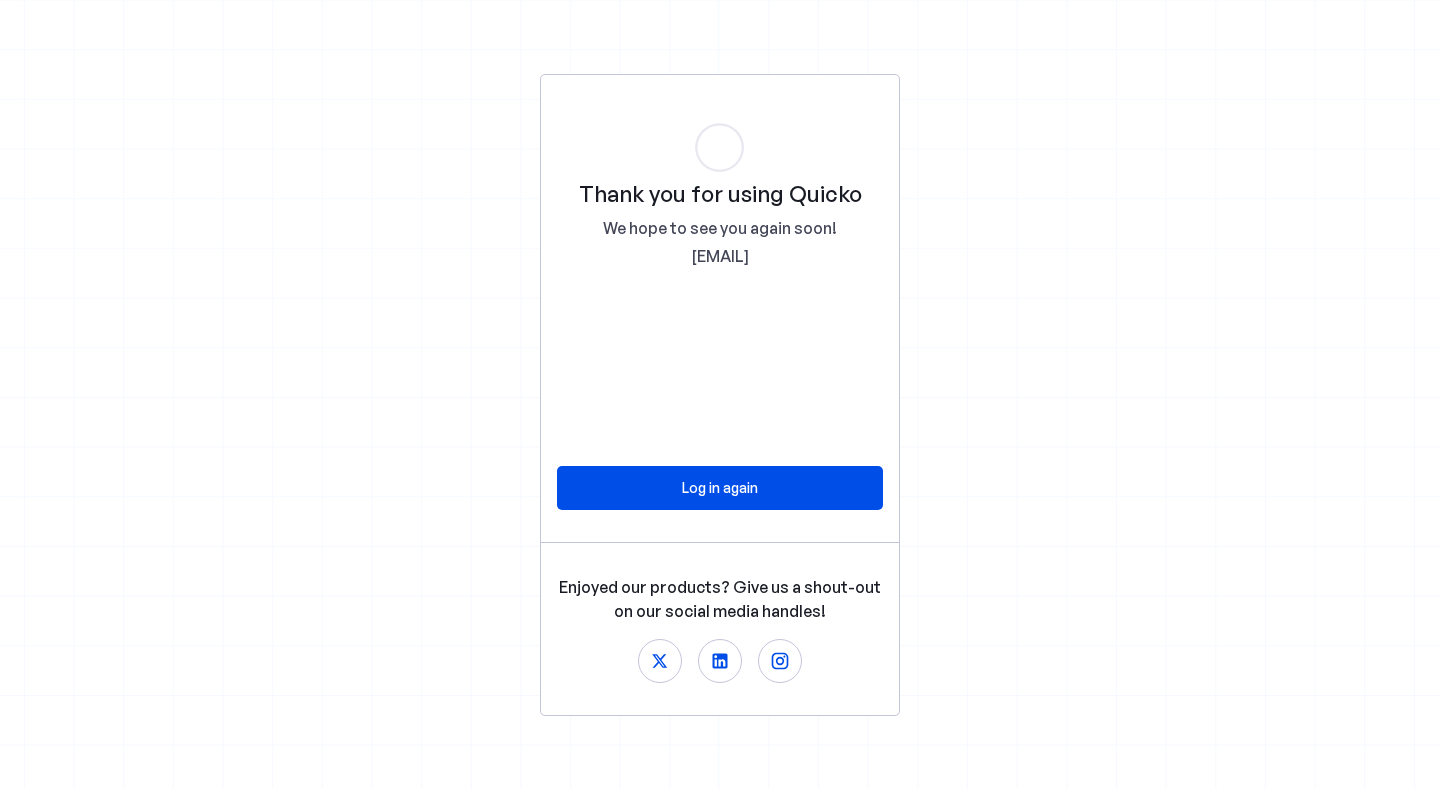scroll, scrollTop: 0, scrollLeft: 0, axis: both 